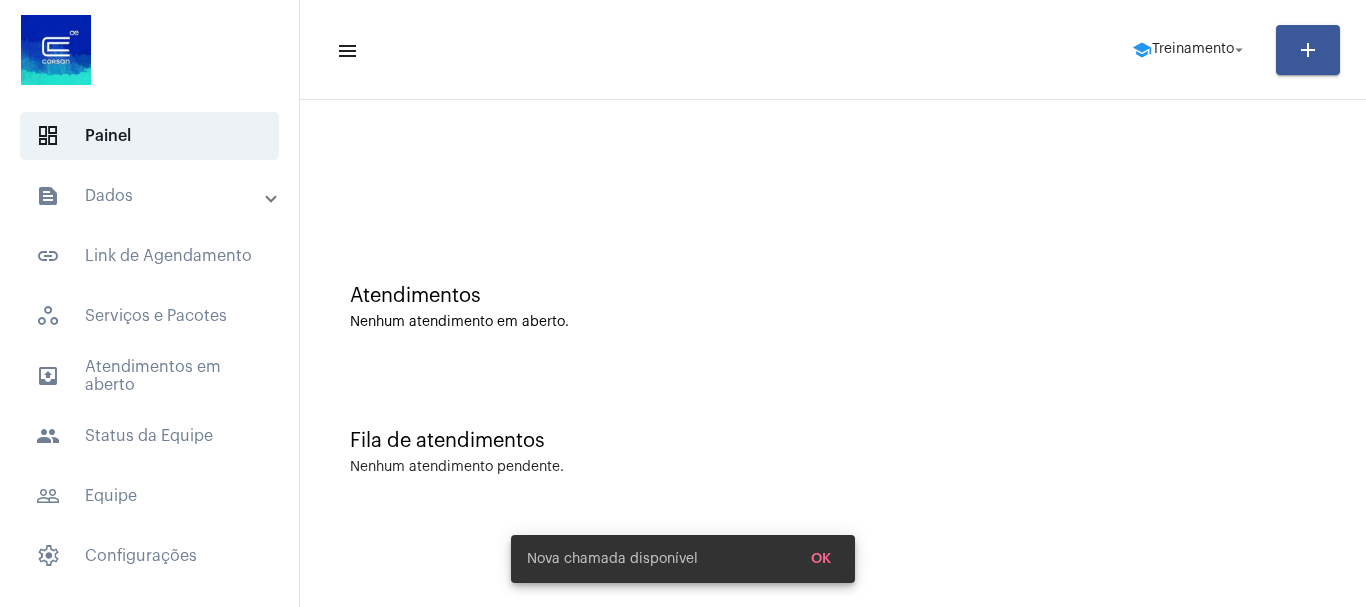 scroll, scrollTop: 0, scrollLeft: 0, axis: both 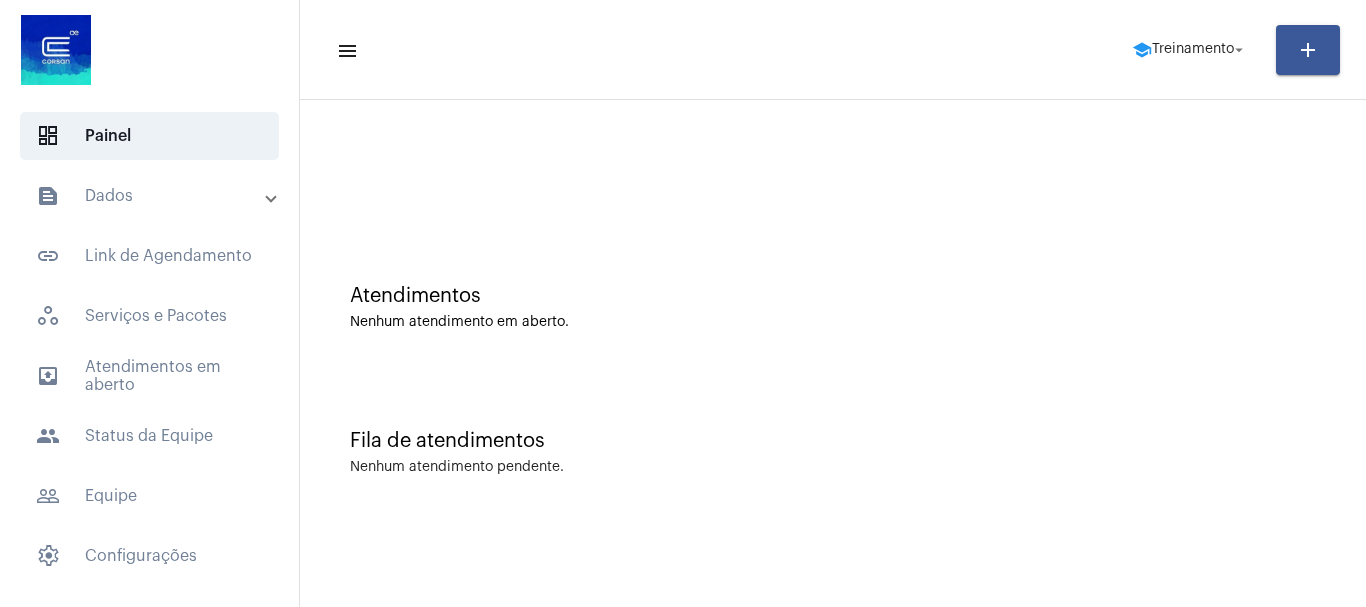 click on "text_snippet_outlined  Dados" at bounding box center (151, 196) 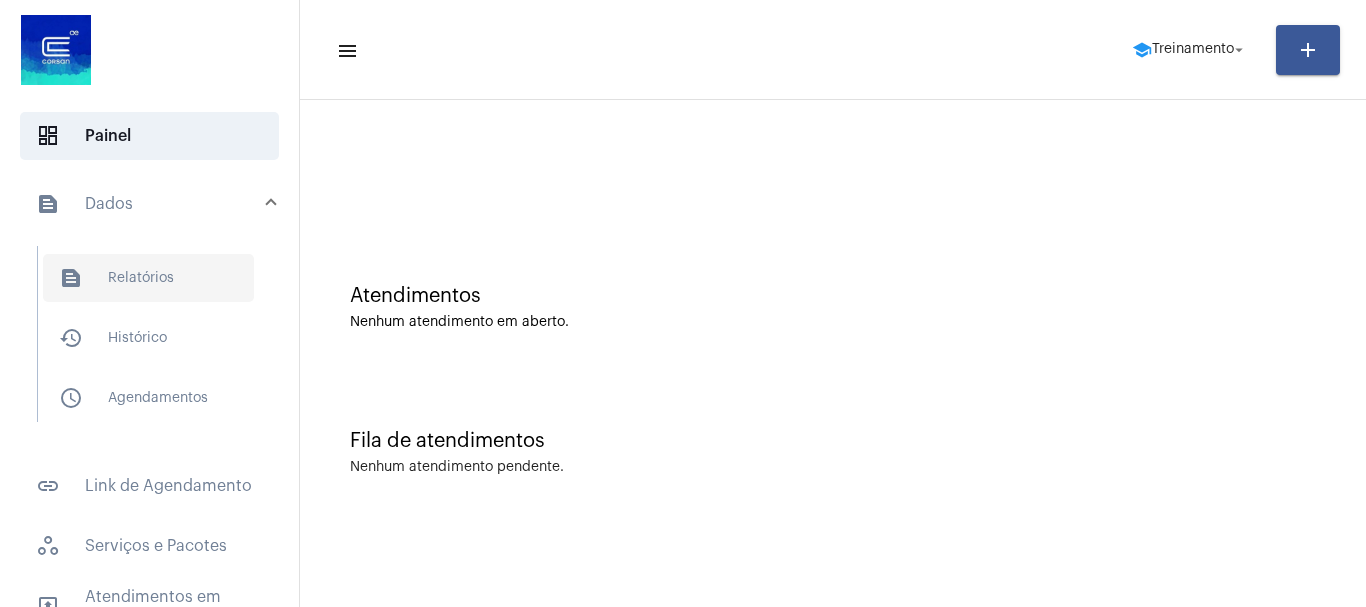 click on "text_snippet_outlined  Relatórios" at bounding box center (148, 278) 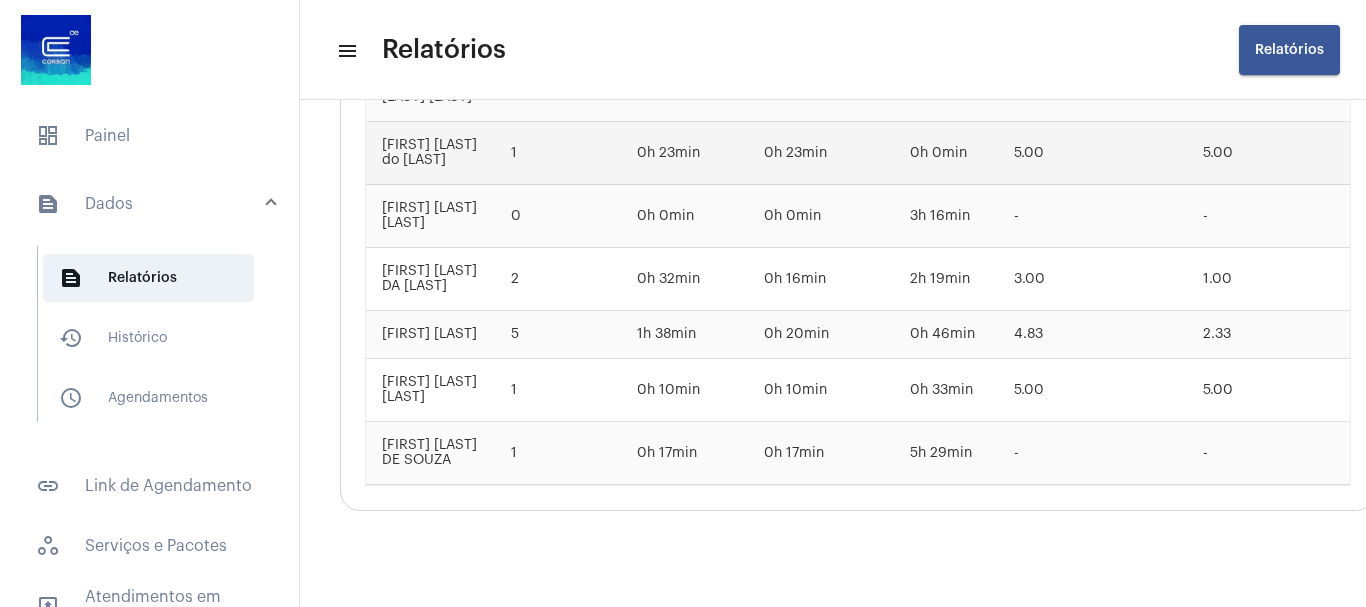 scroll, scrollTop: 3440, scrollLeft: 0, axis: vertical 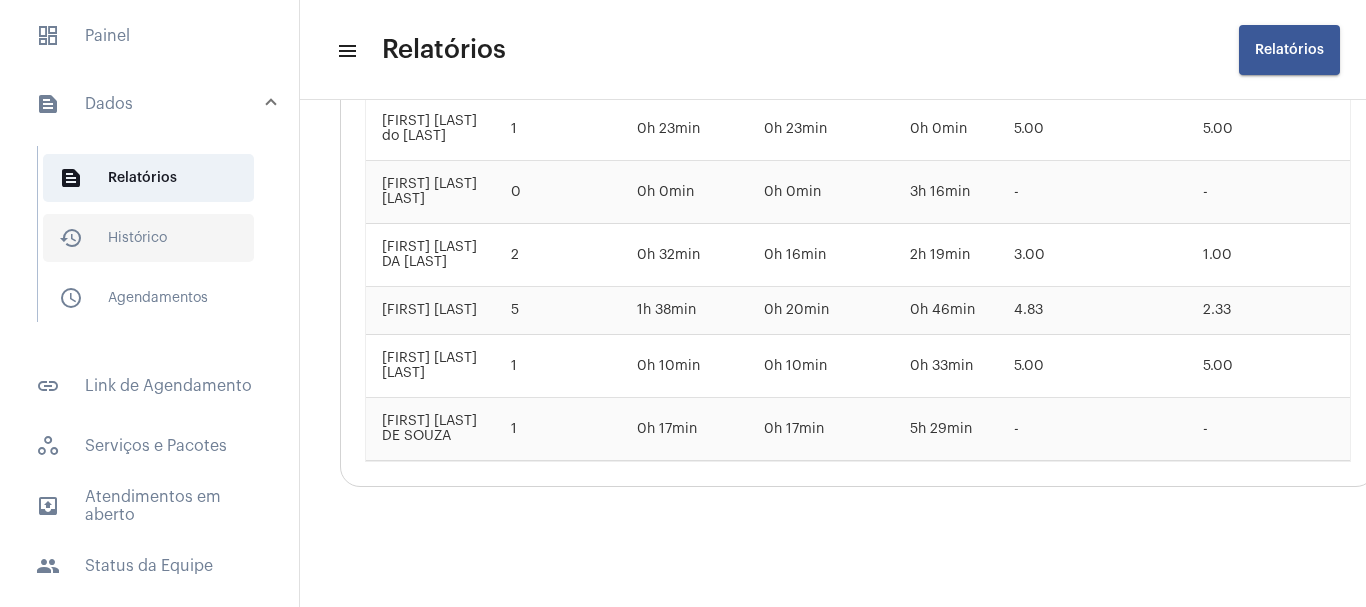 click on "history_outlined  Histórico" at bounding box center (148, 238) 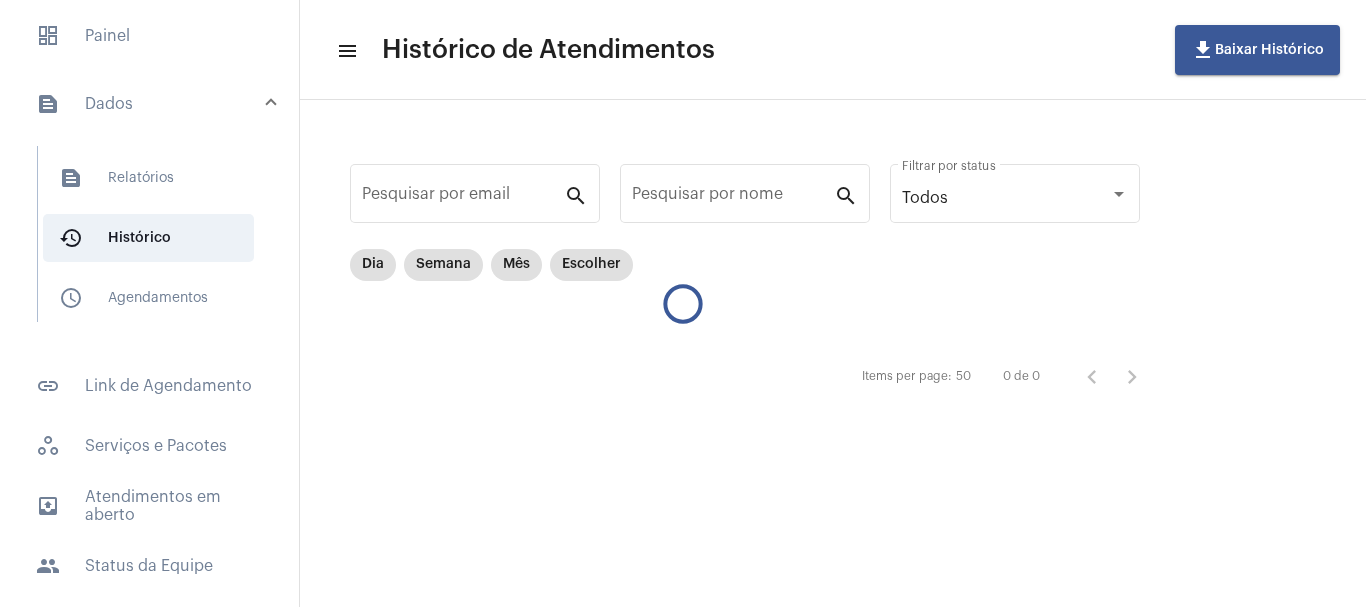 scroll, scrollTop: 0, scrollLeft: 0, axis: both 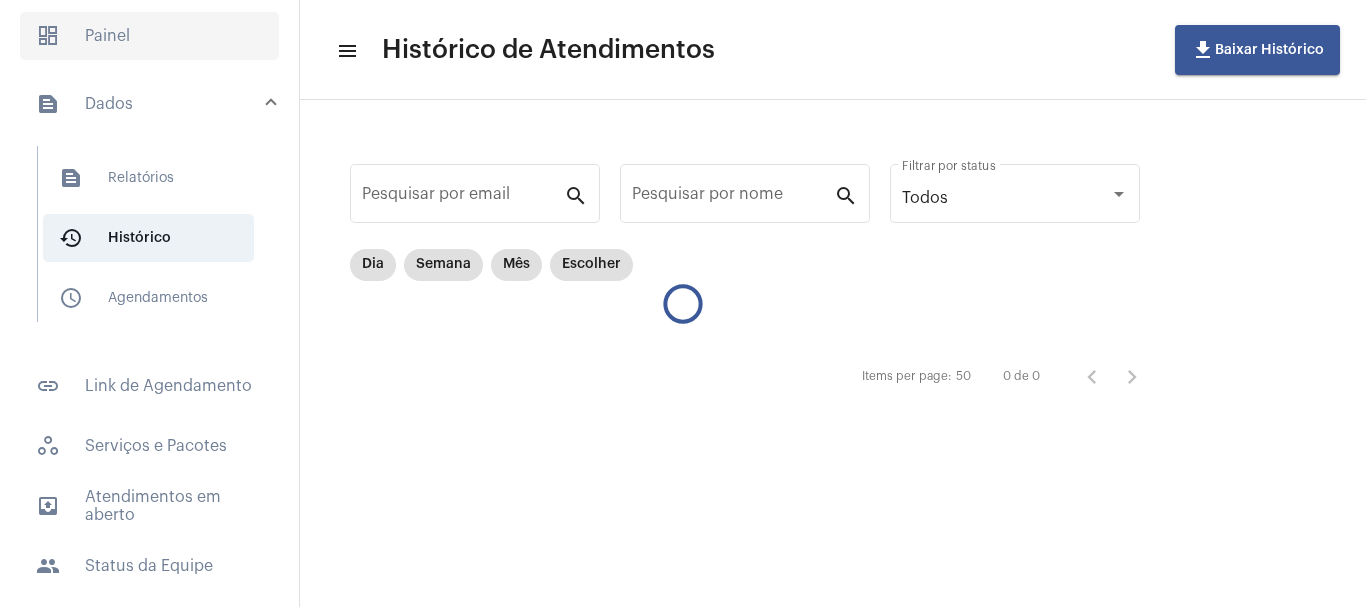 click on "dashboard   Painel" 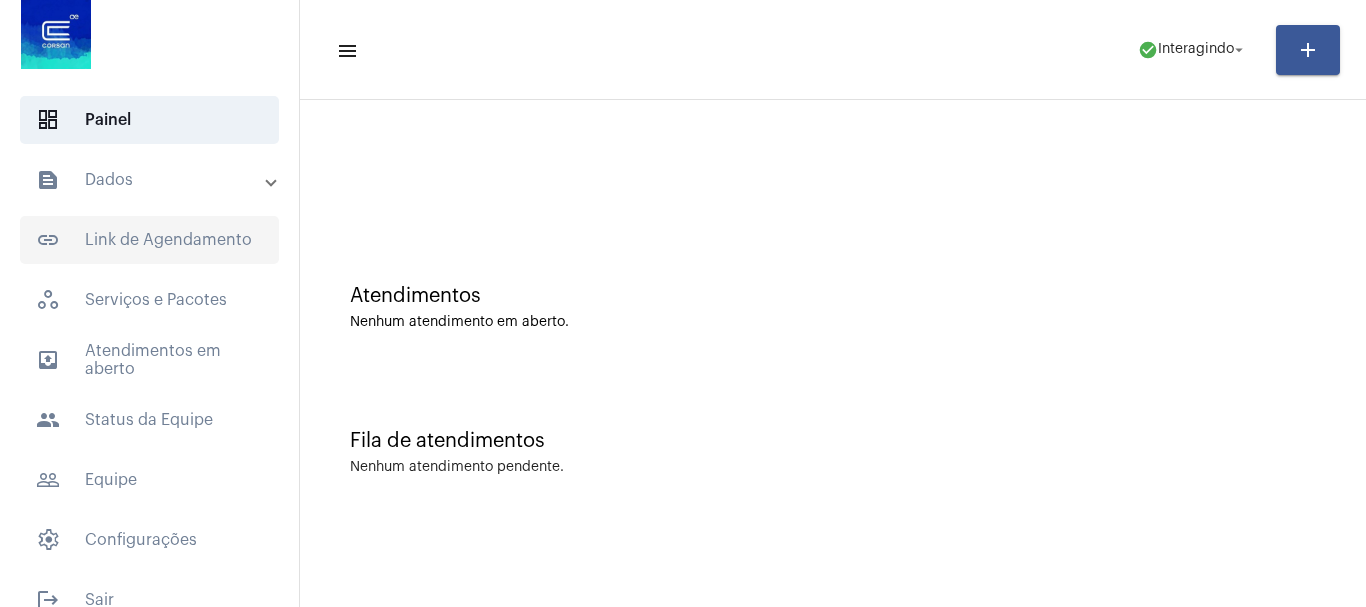 scroll, scrollTop: 0, scrollLeft: 0, axis: both 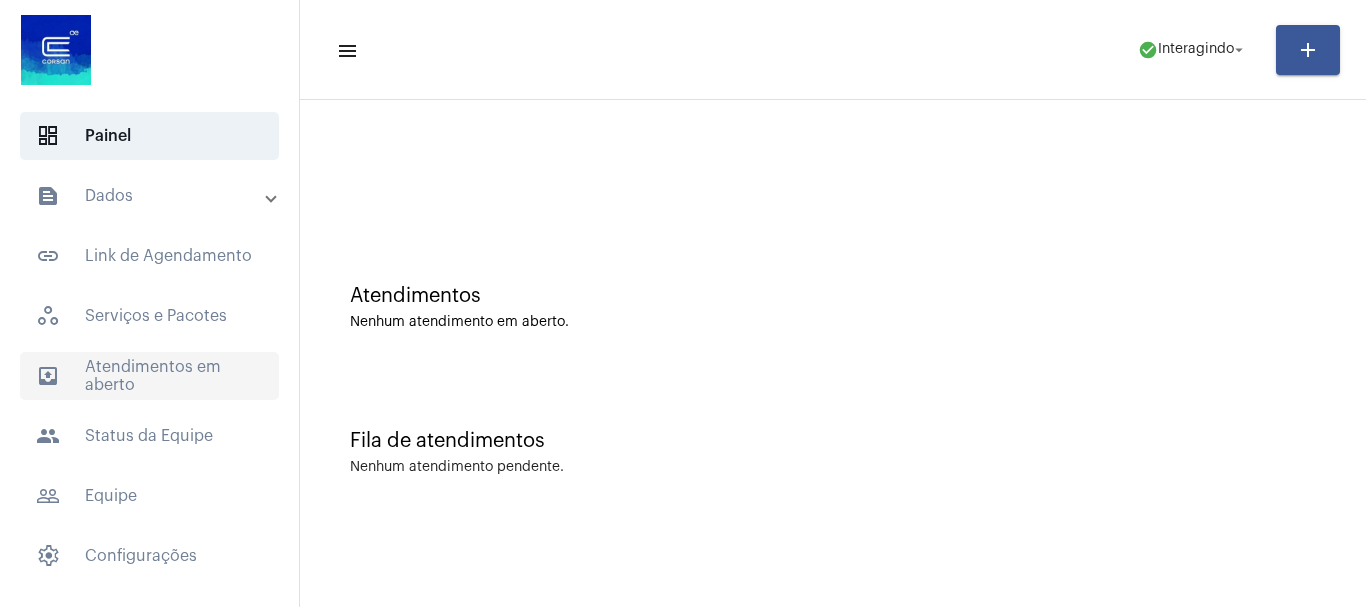 click on "outbox_outline  Atendimentos em aberto" 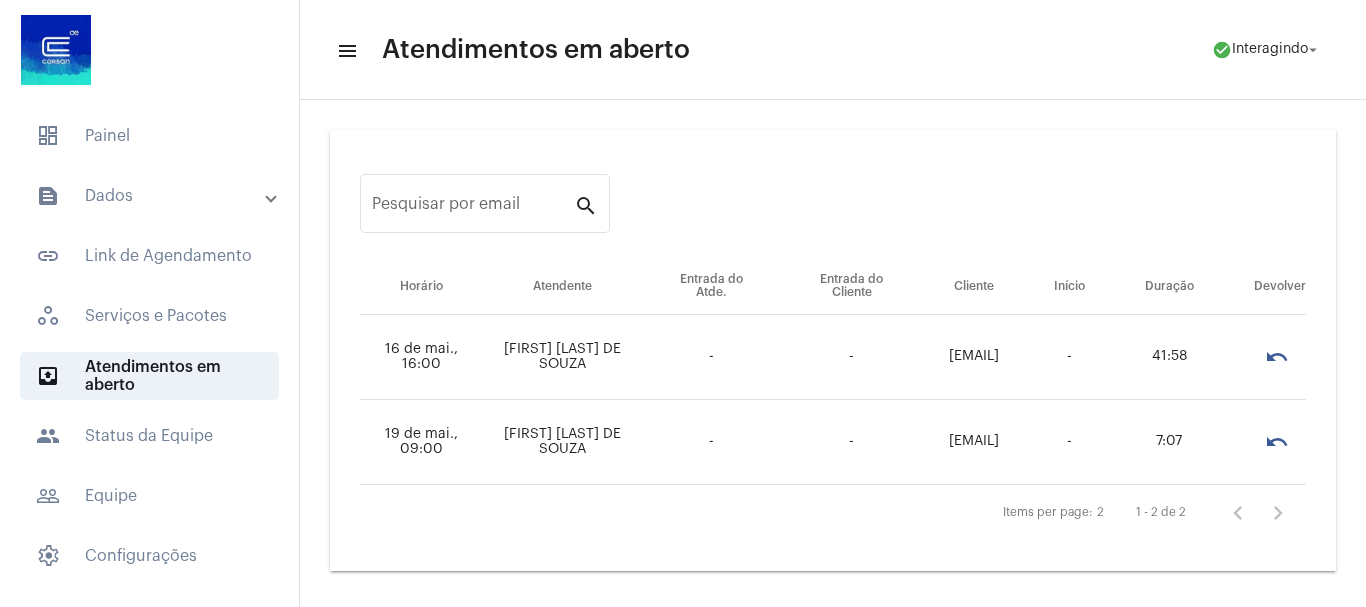 drag, startPoint x: 492, startPoint y: 334, endPoint x: 558, endPoint y: 460, distance: 142.23924 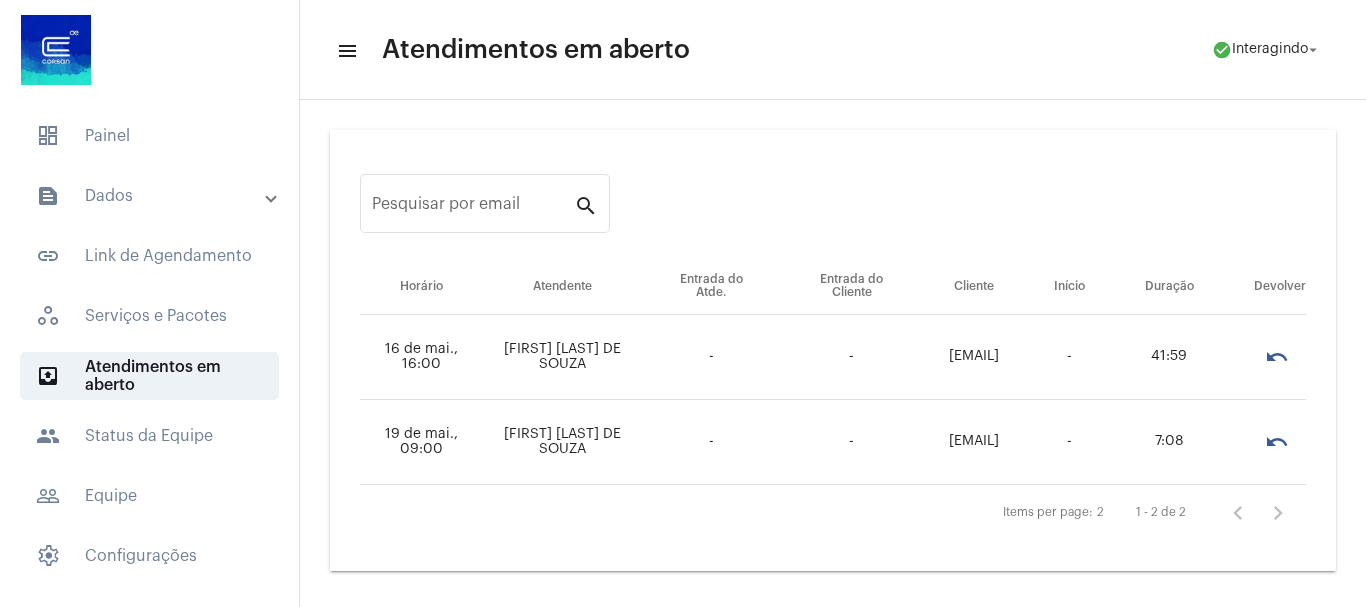 click on "-" 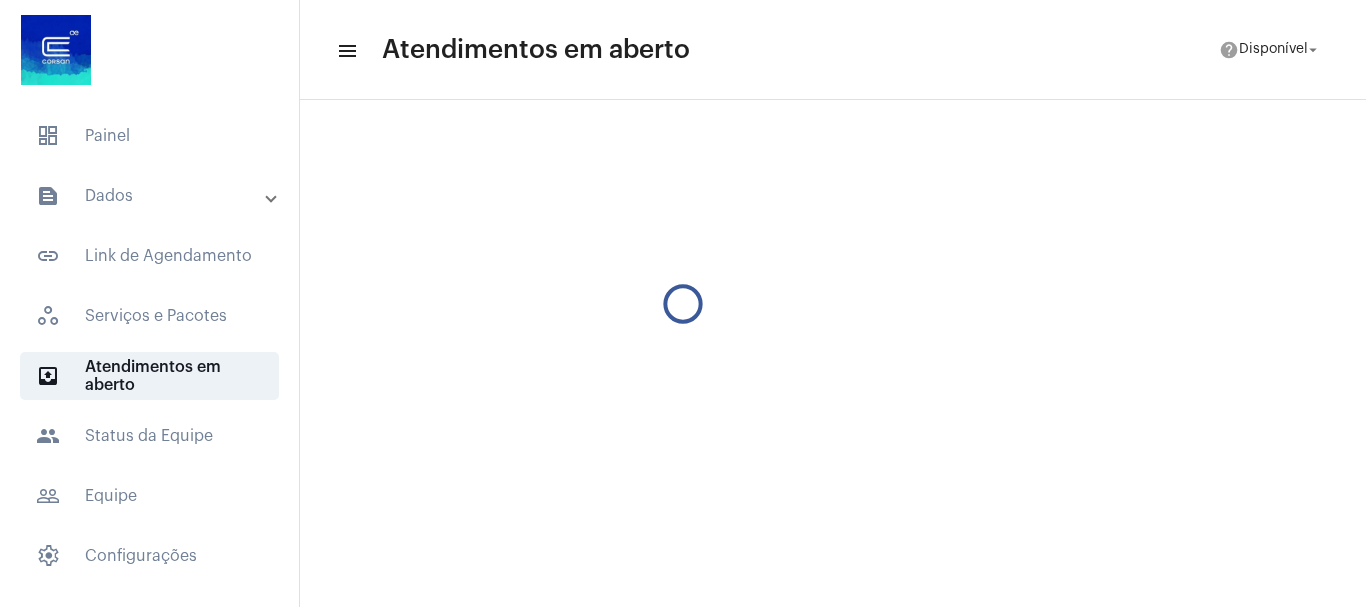 scroll, scrollTop: 0, scrollLeft: 0, axis: both 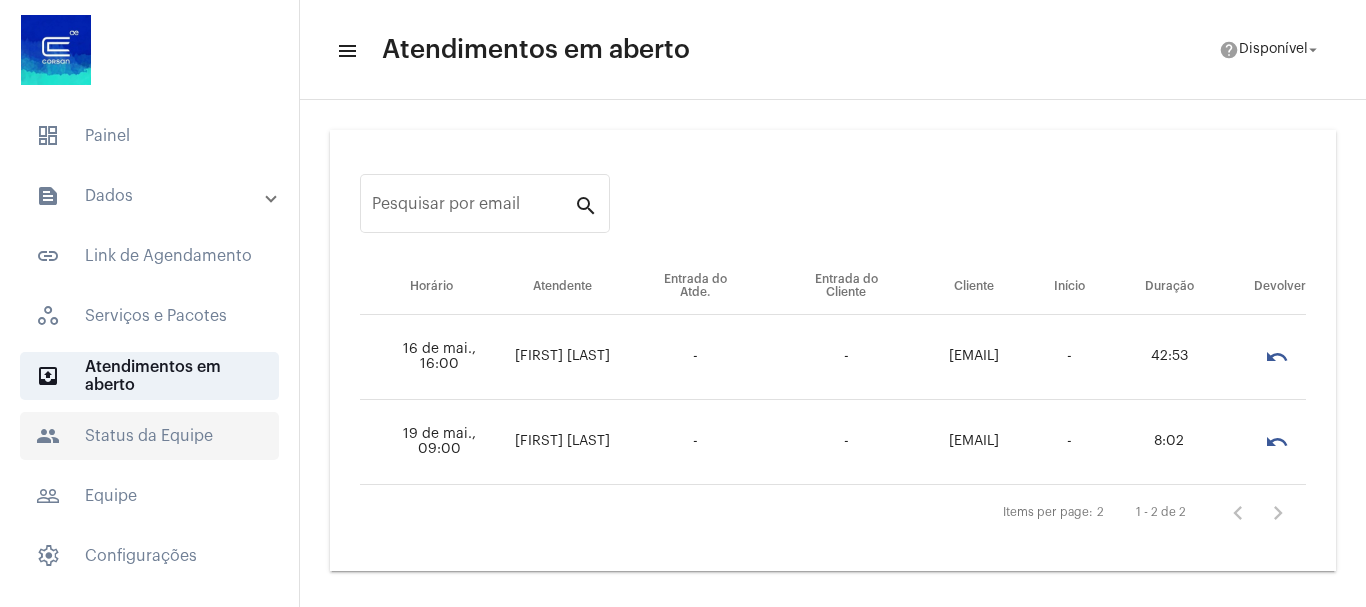 click on "people  Status da Equipe" 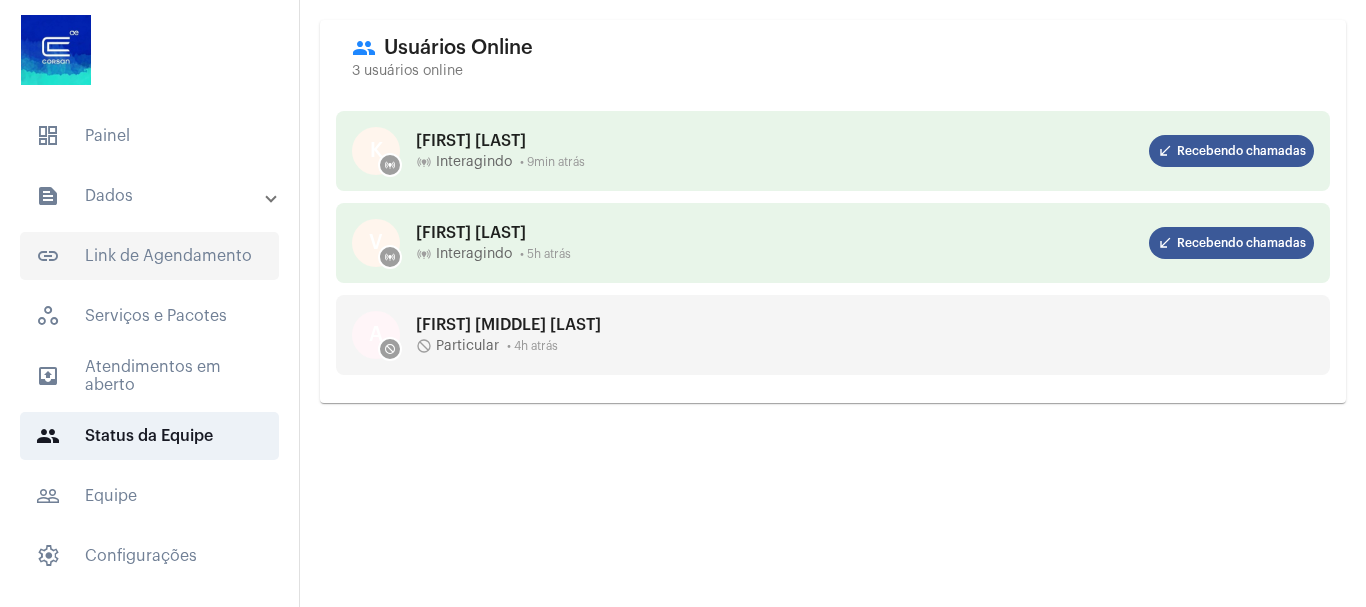 click on "link_outlined  Link de Agendamento" 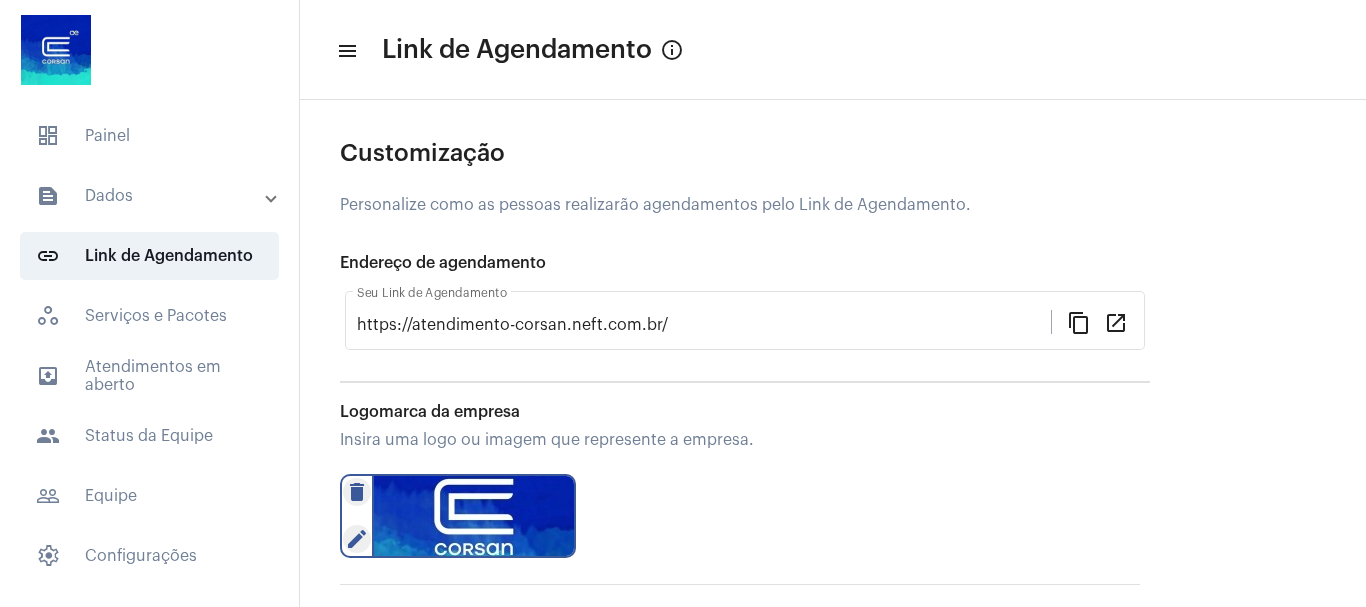 click on "text_snippet_outlined  Dados" at bounding box center [151, 196] 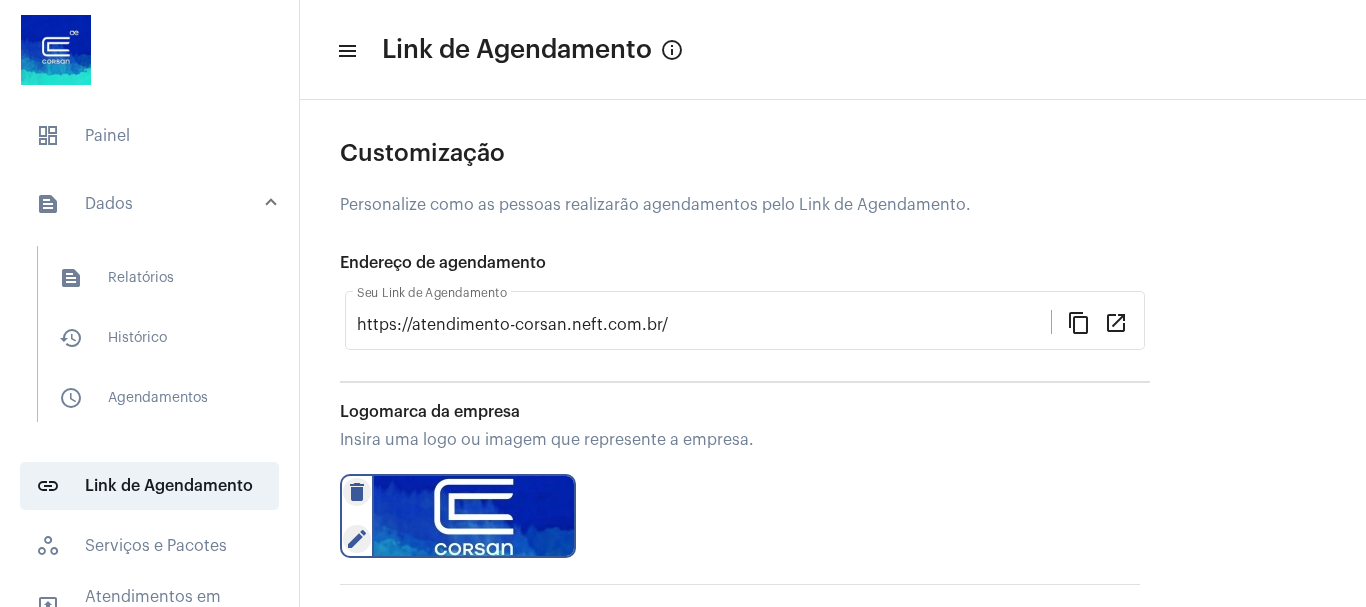 click on "text_snippet_outlined  Dados" at bounding box center (151, 204) 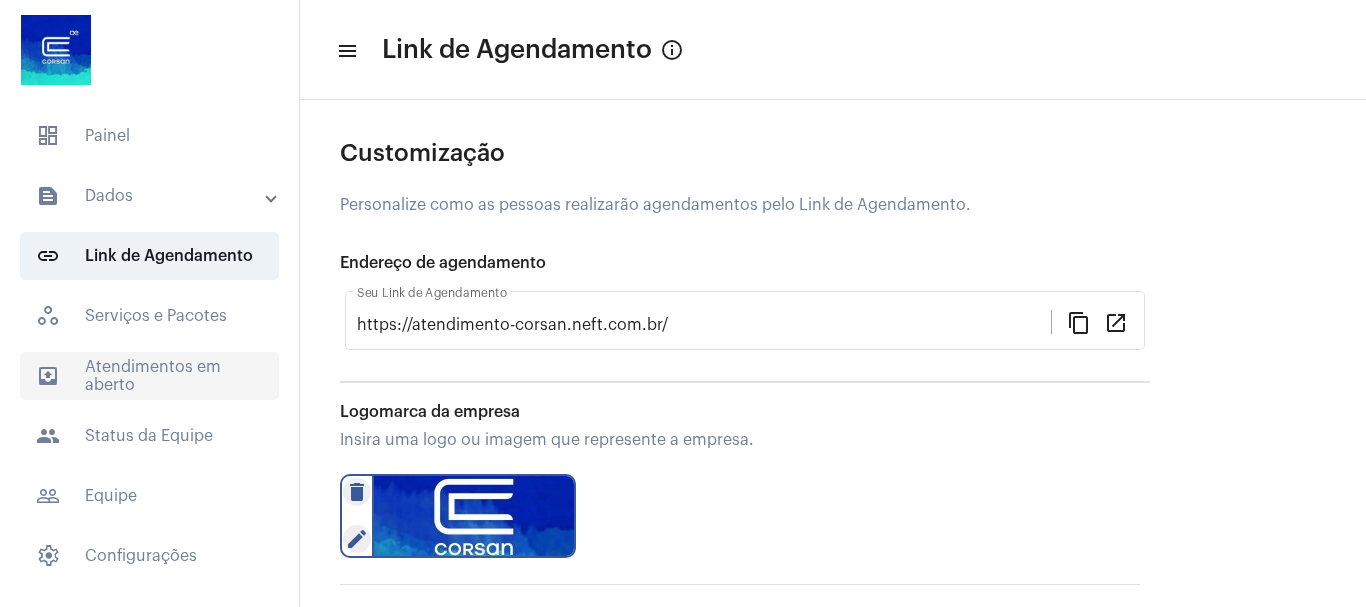click on "outbox_outline  Atendimentos em aberto" 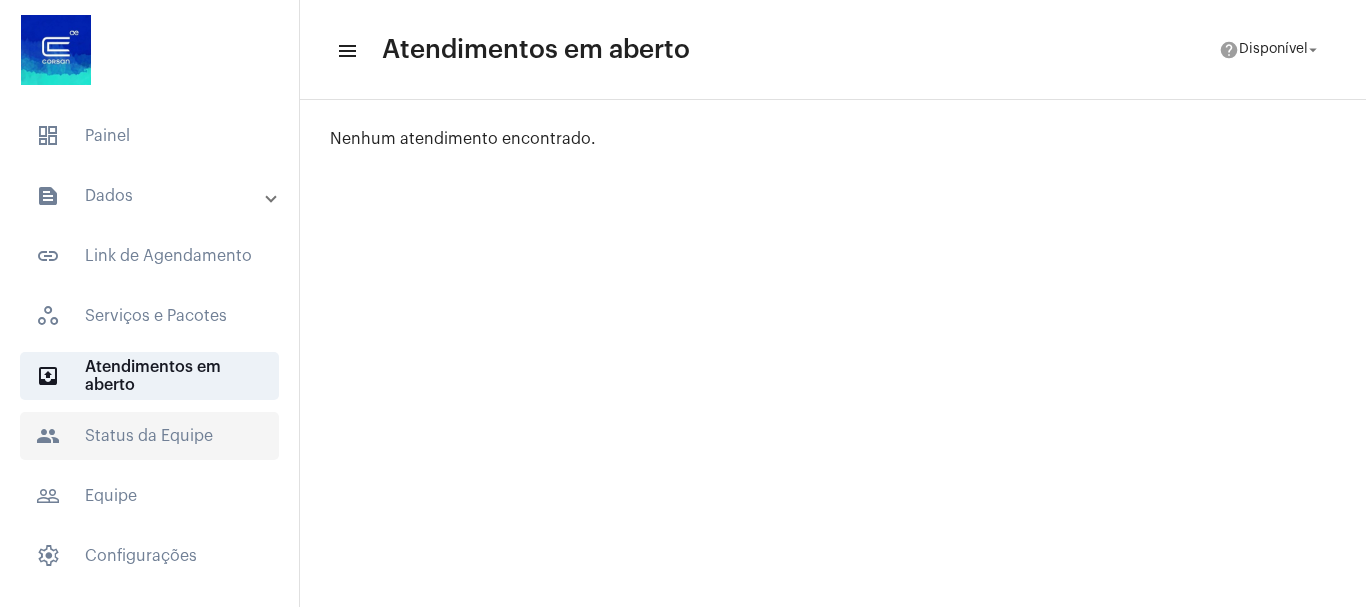 click on "people  Status da Equipe" 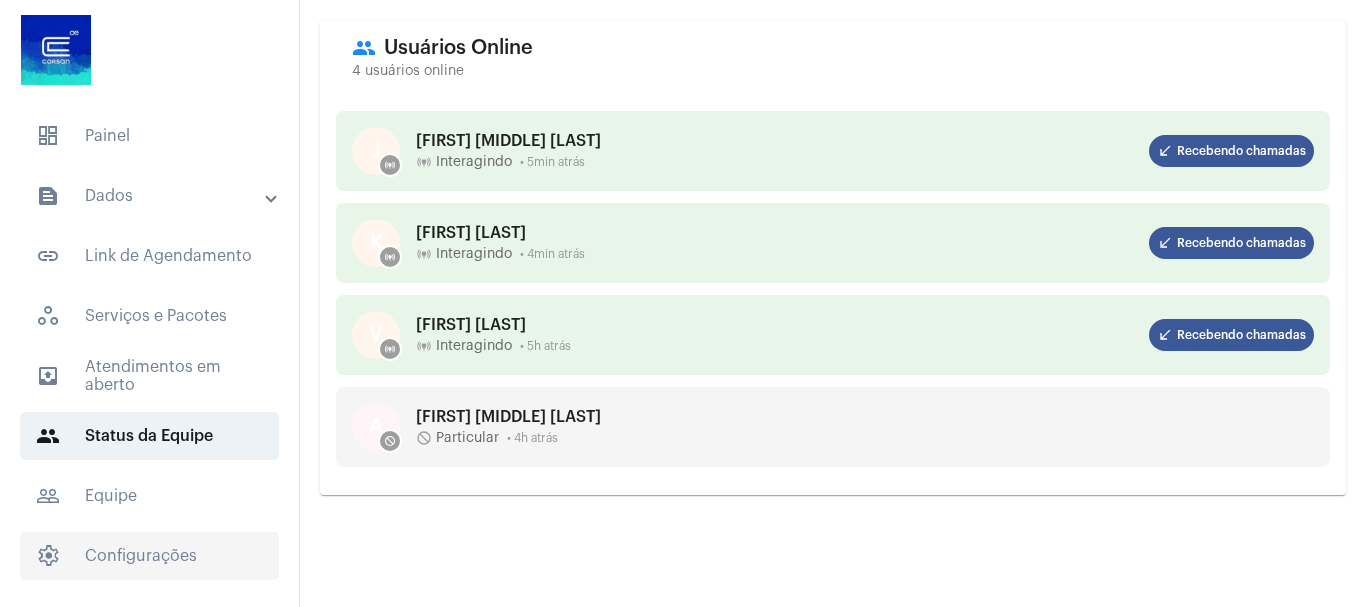 click on "settings   Configurações" 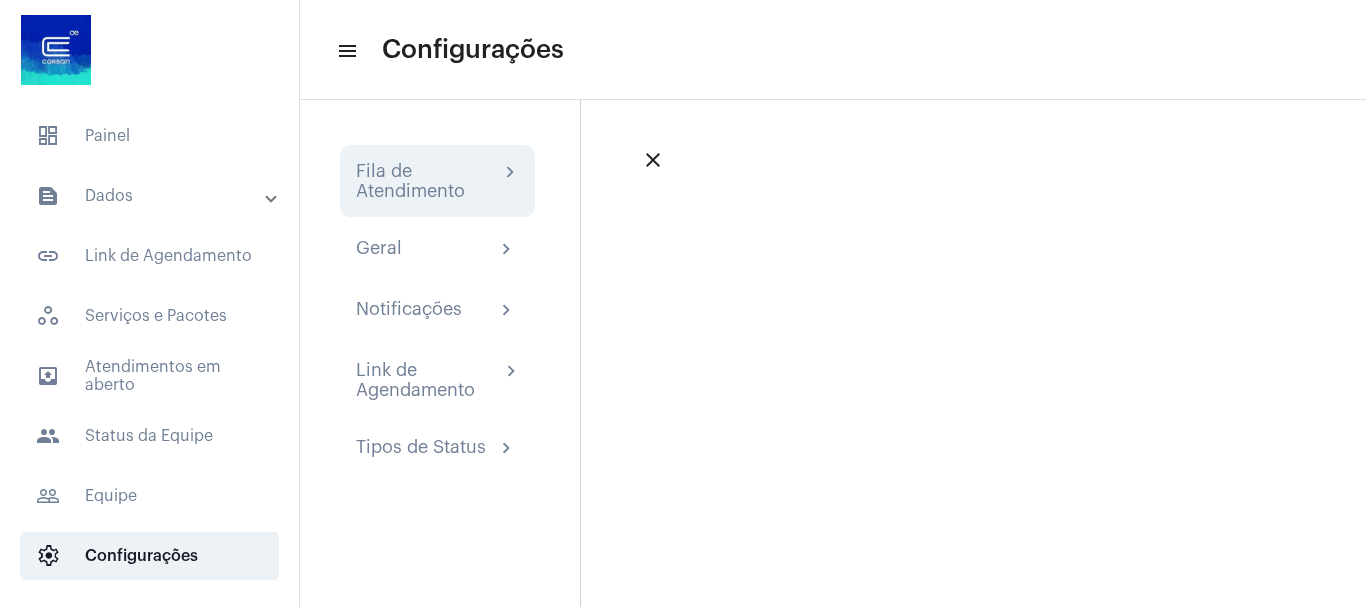 click on "Fila de Atendimento" 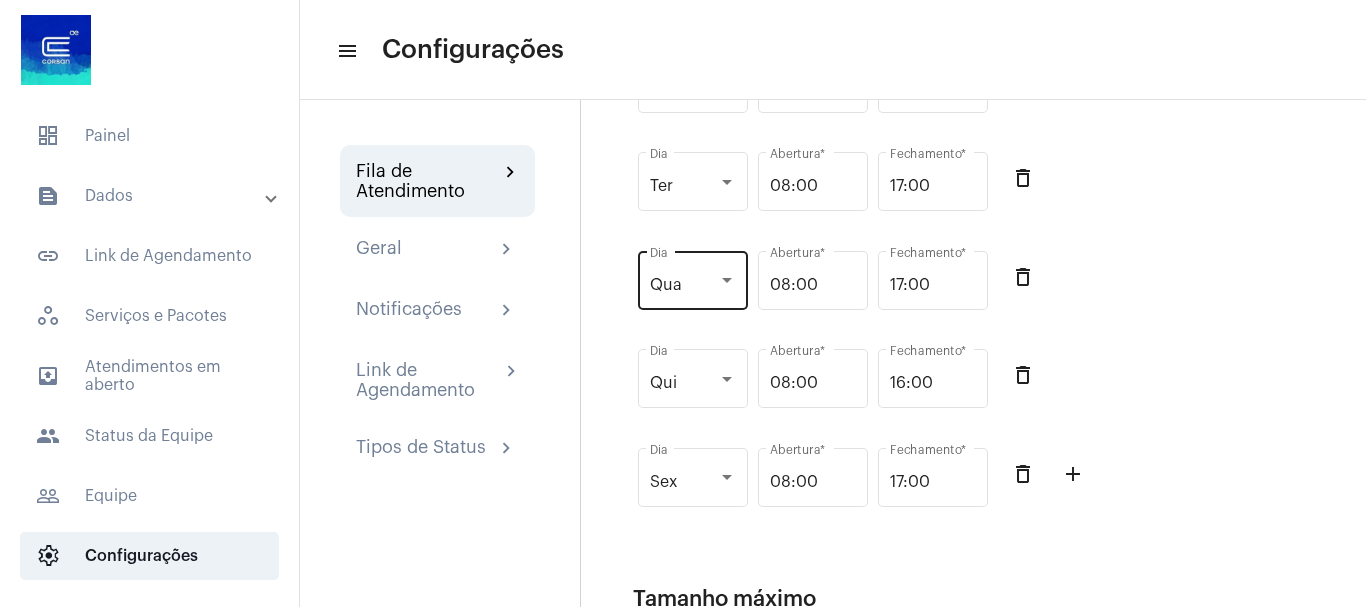 scroll, scrollTop: 318, scrollLeft: 0, axis: vertical 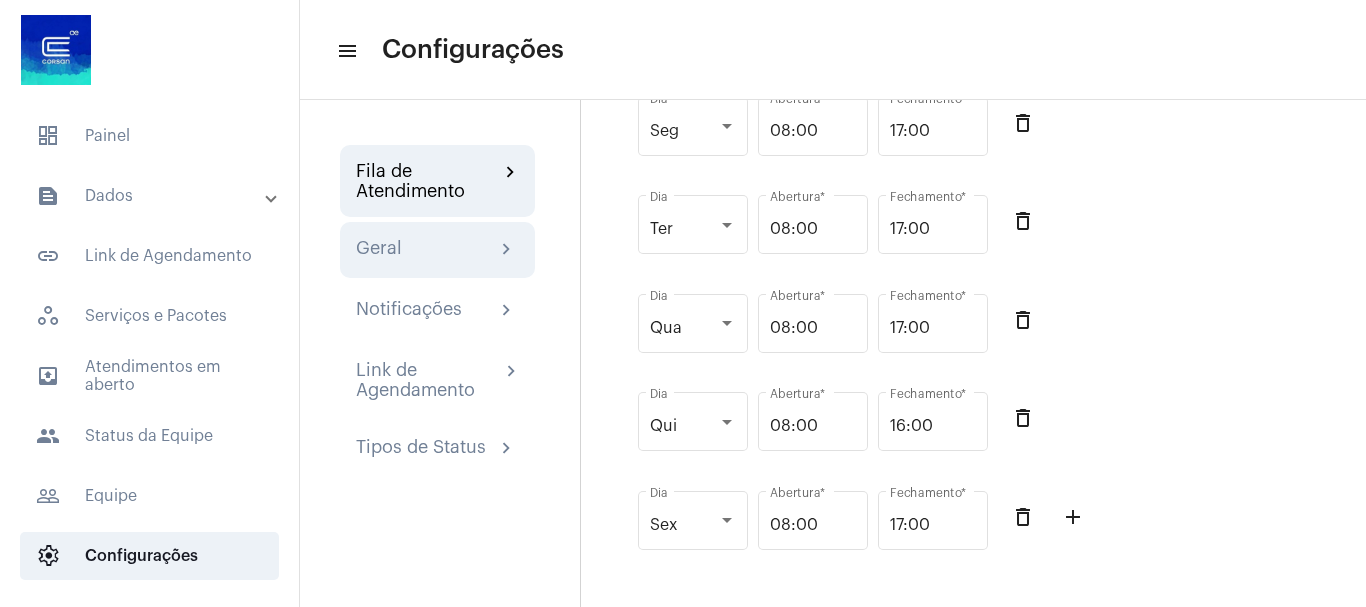 click on "Geral chevron_right" 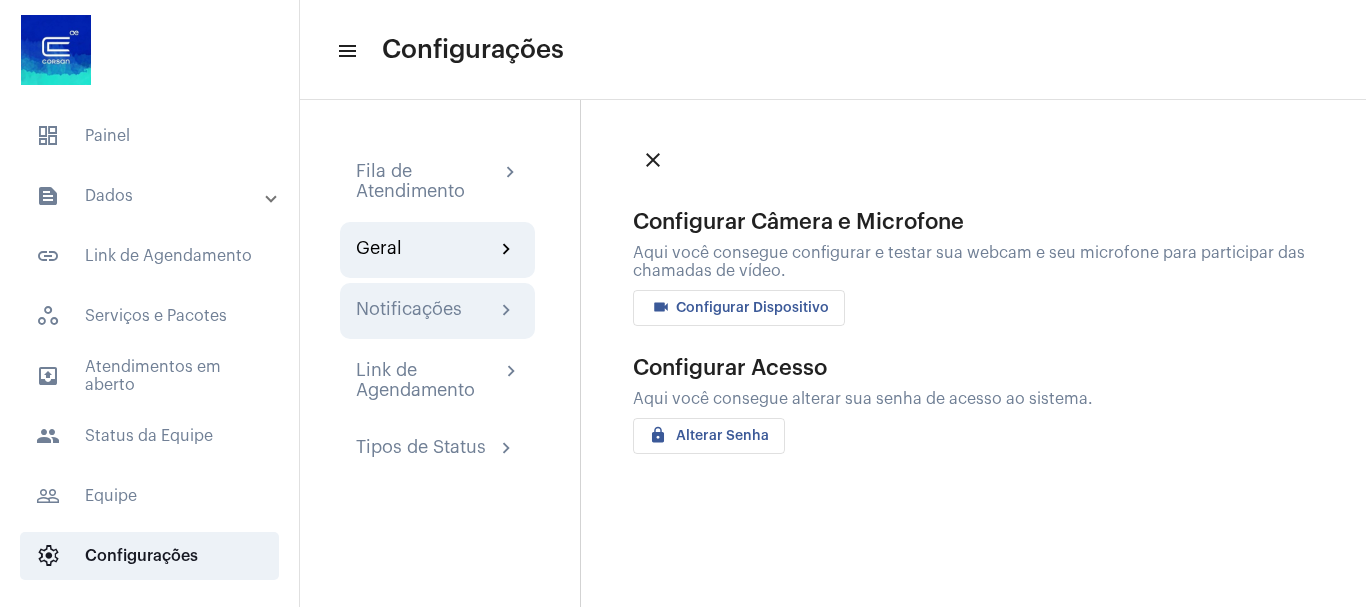 click on "Notificações" 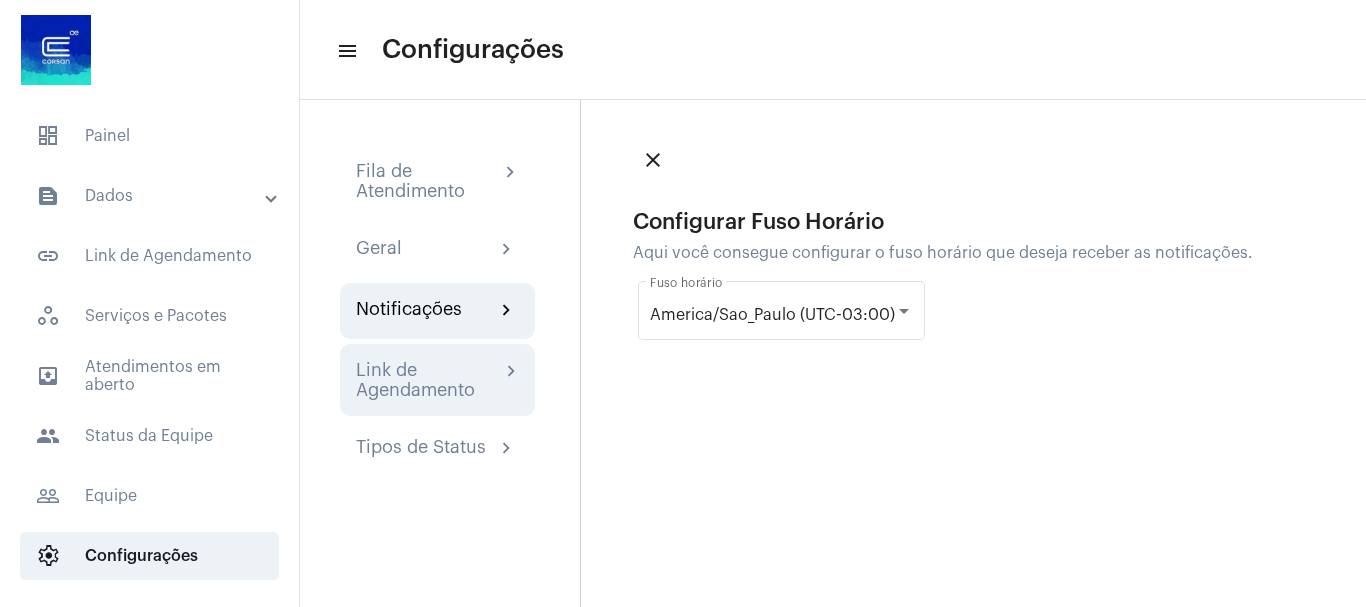 click on "Link de Agendamento" 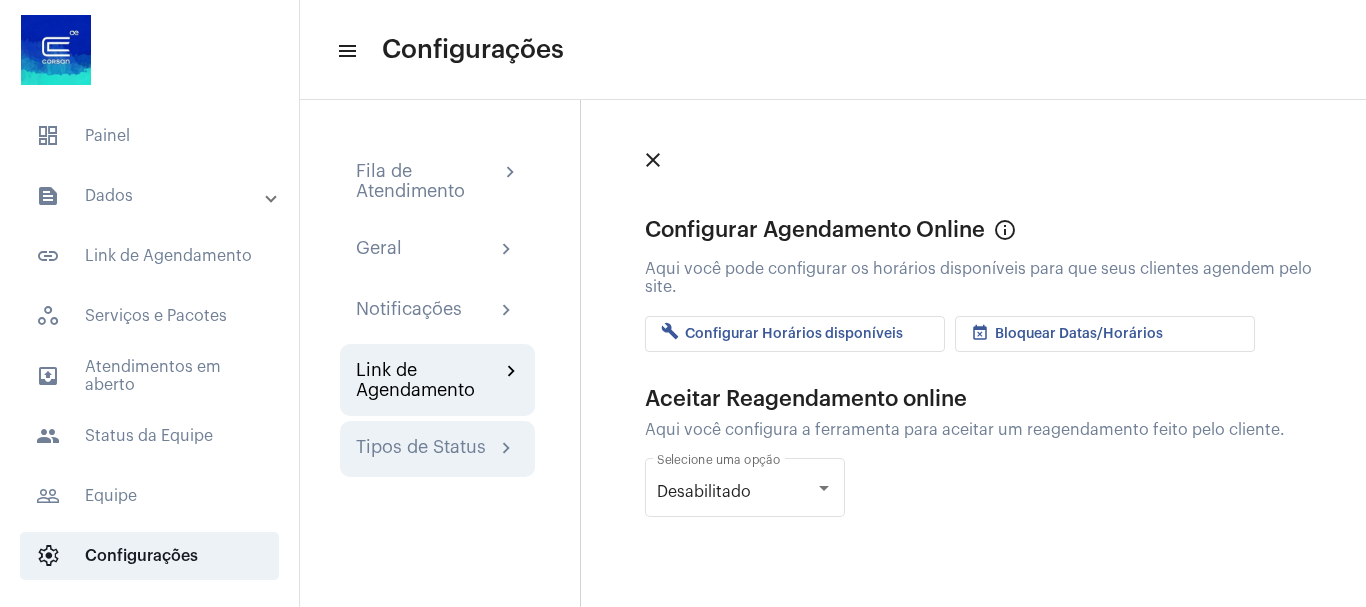 click on "Tipos de Status chevron_right" 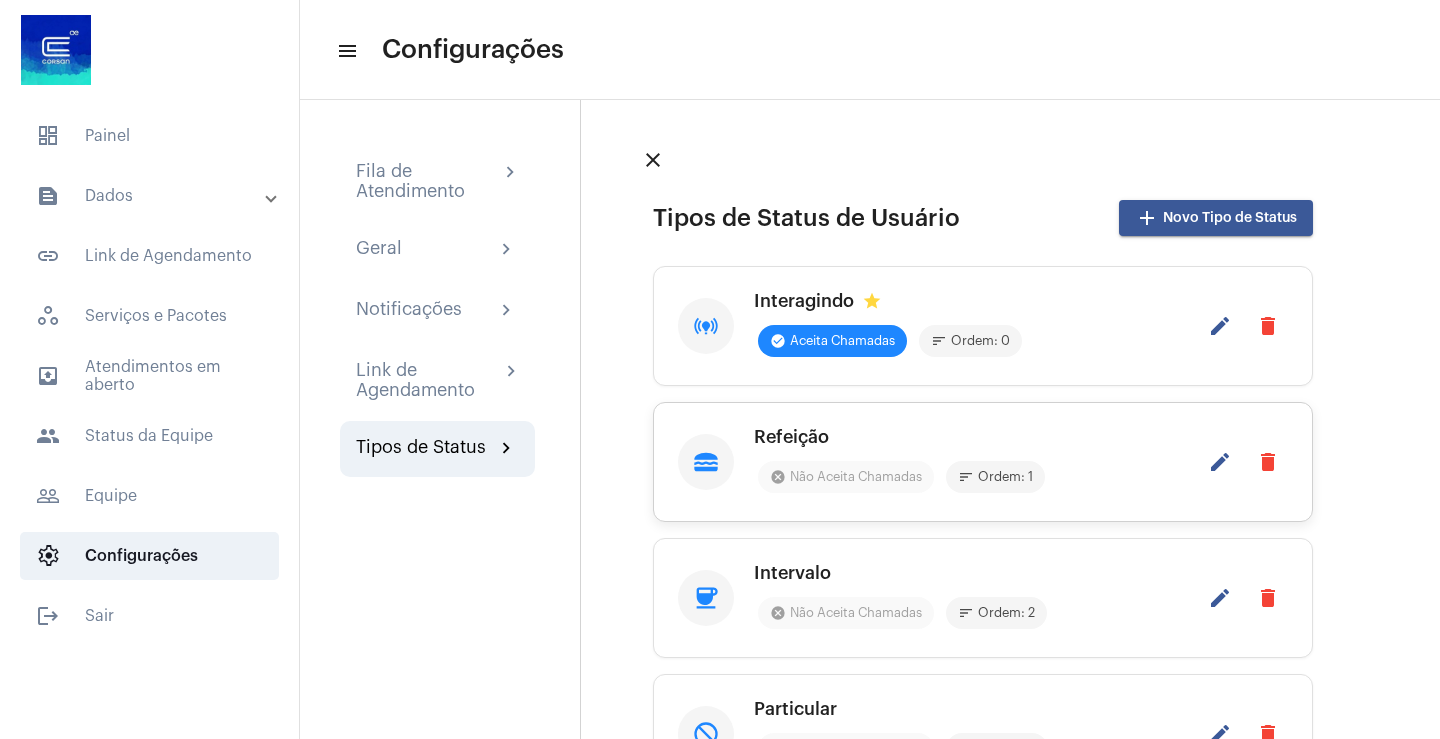 scroll, scrollTop: 100, scrollLeft: 0, axis: vertical 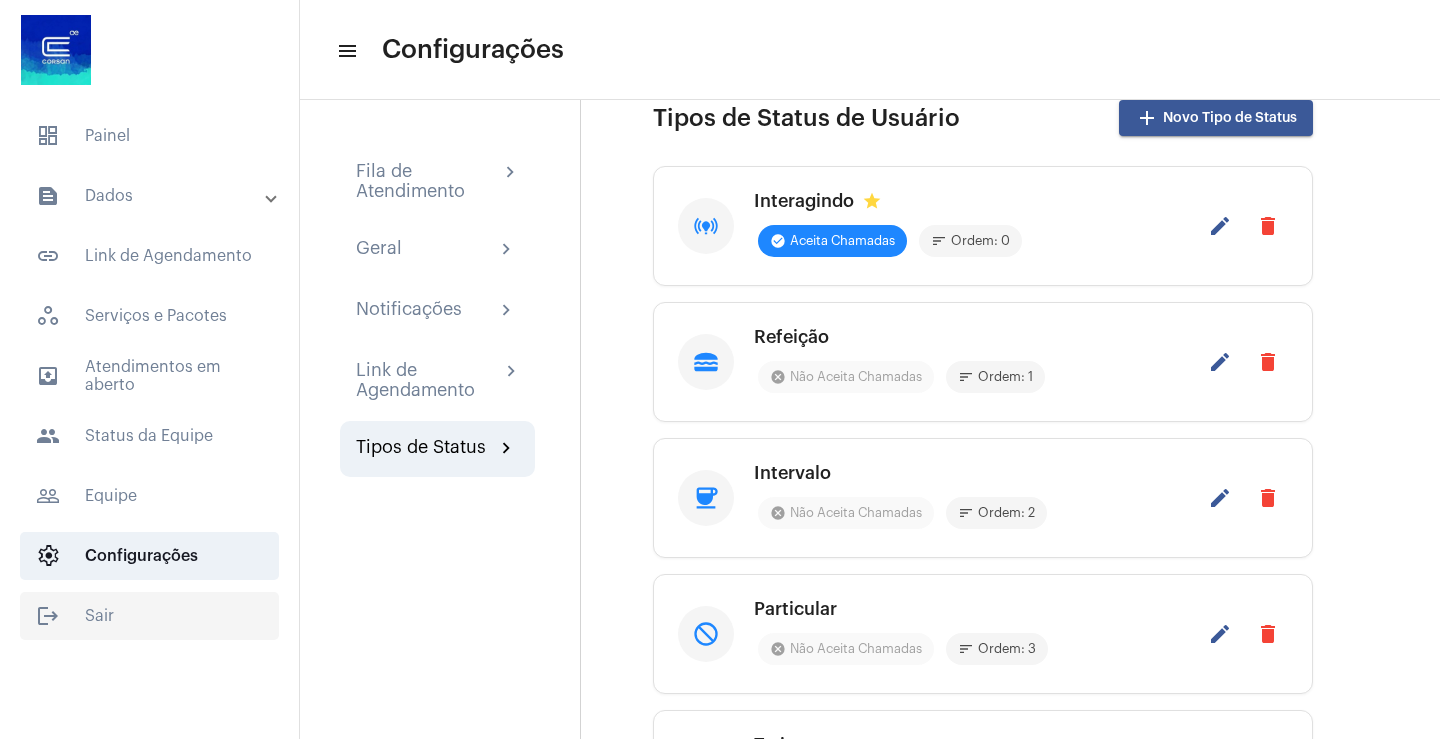 click on "logout  Sair" 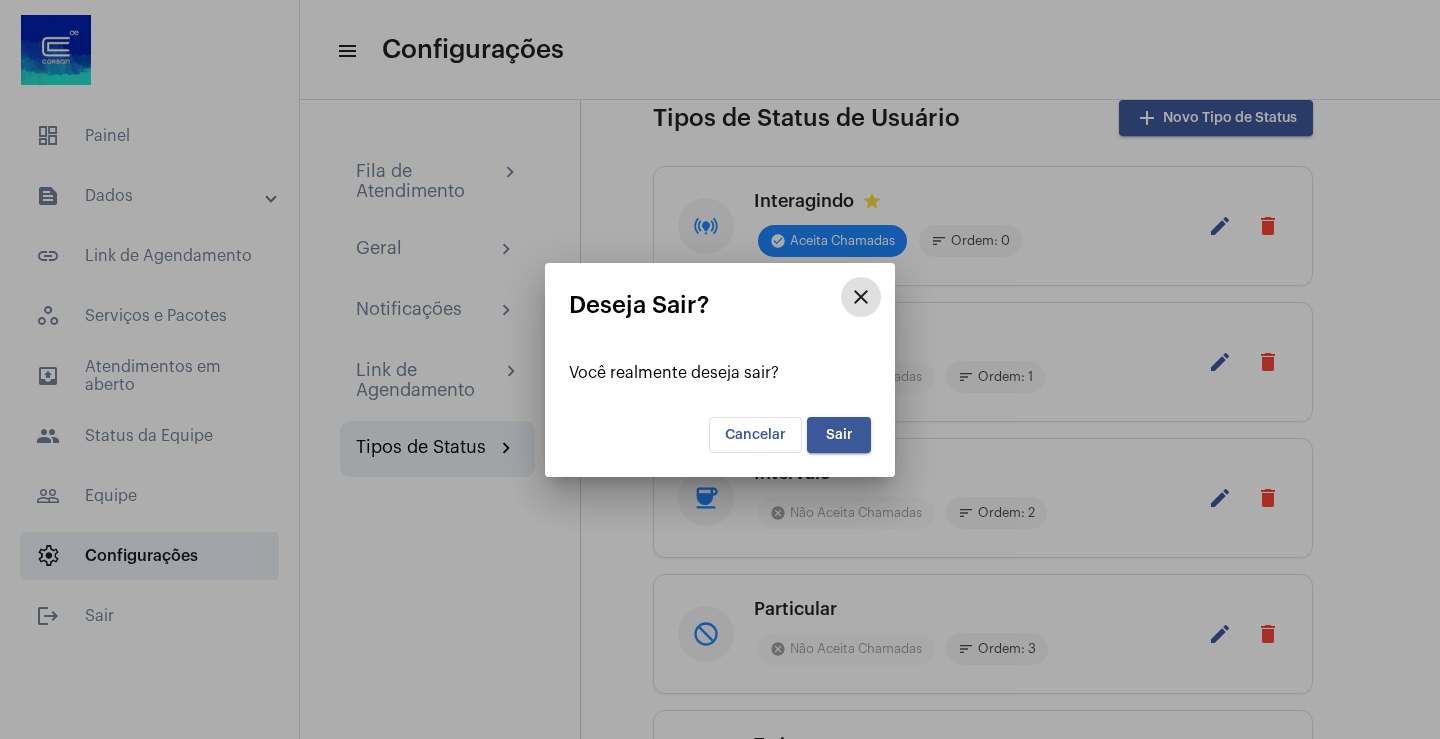 click on "Cancelar" at bounding box center (755, 435) 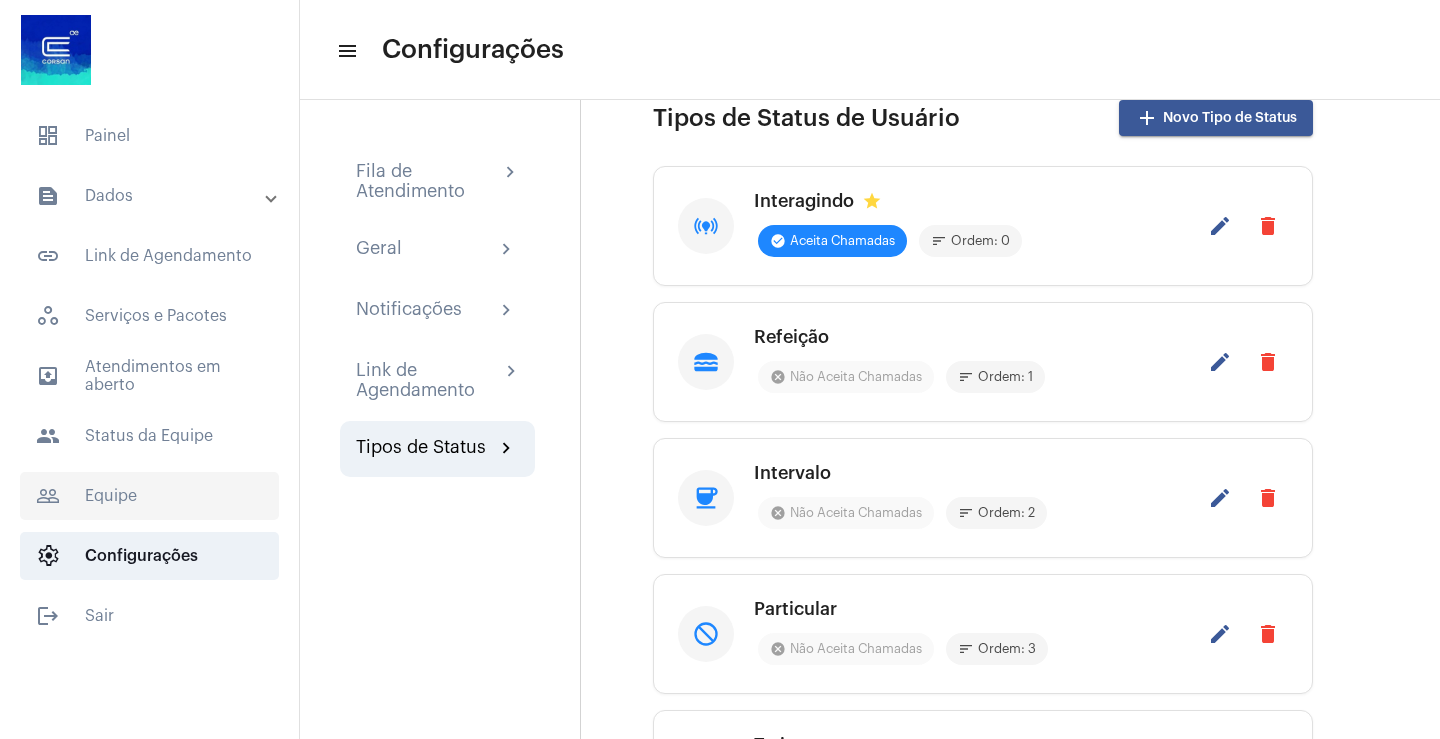 click on "people_outline  Equipe" 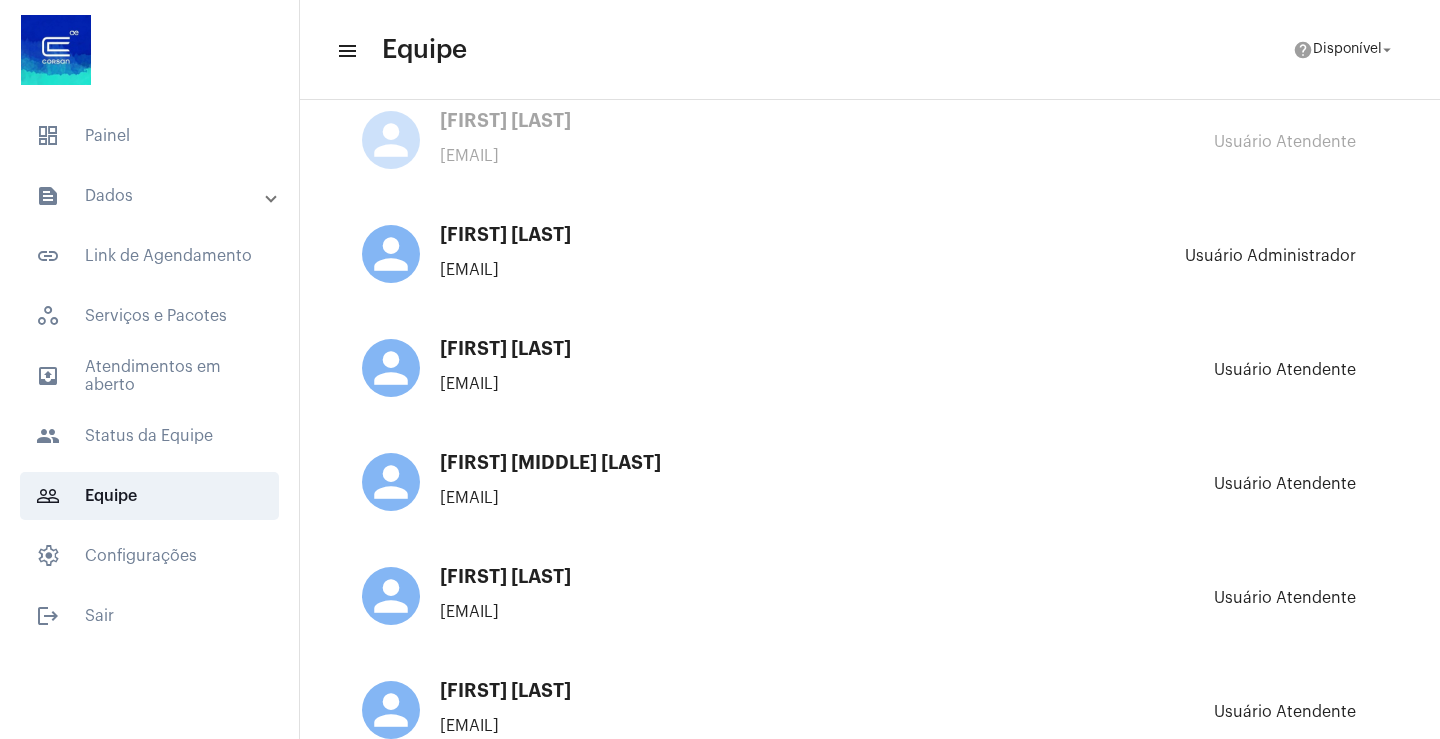 scroll, scrollTop: 0, scrollLeft: 0, axis: both 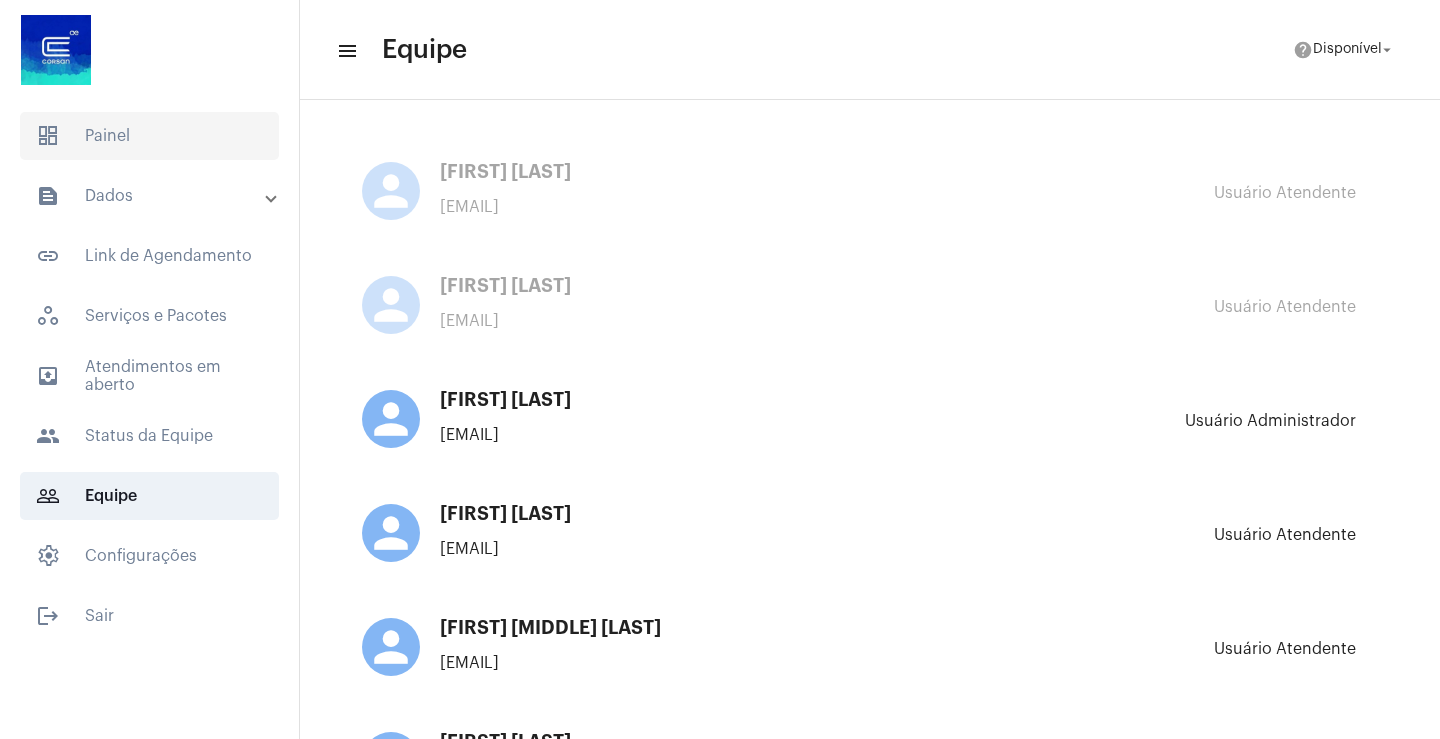 click on "dashboard   Painel" 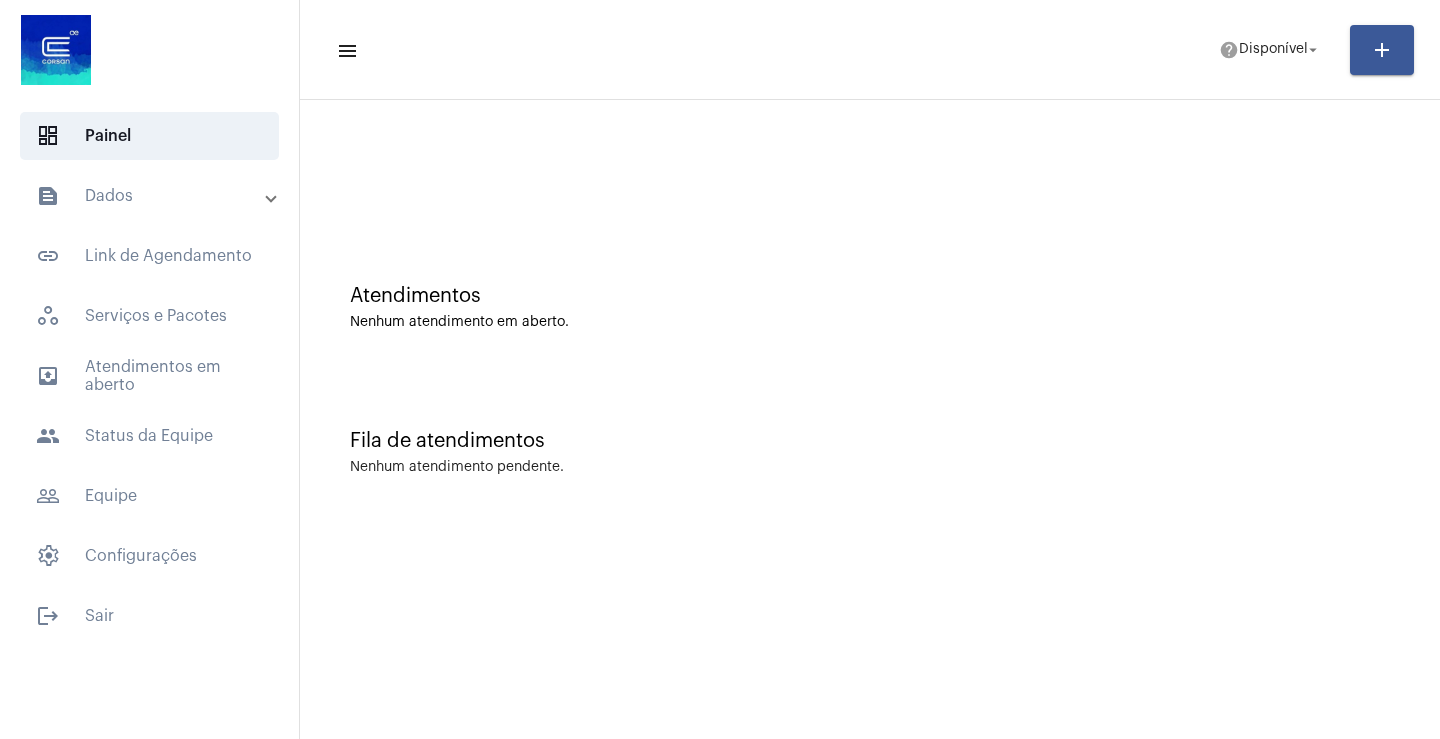 click on "text_snippet_outlined  Dados" at bounding box center [151, 196] 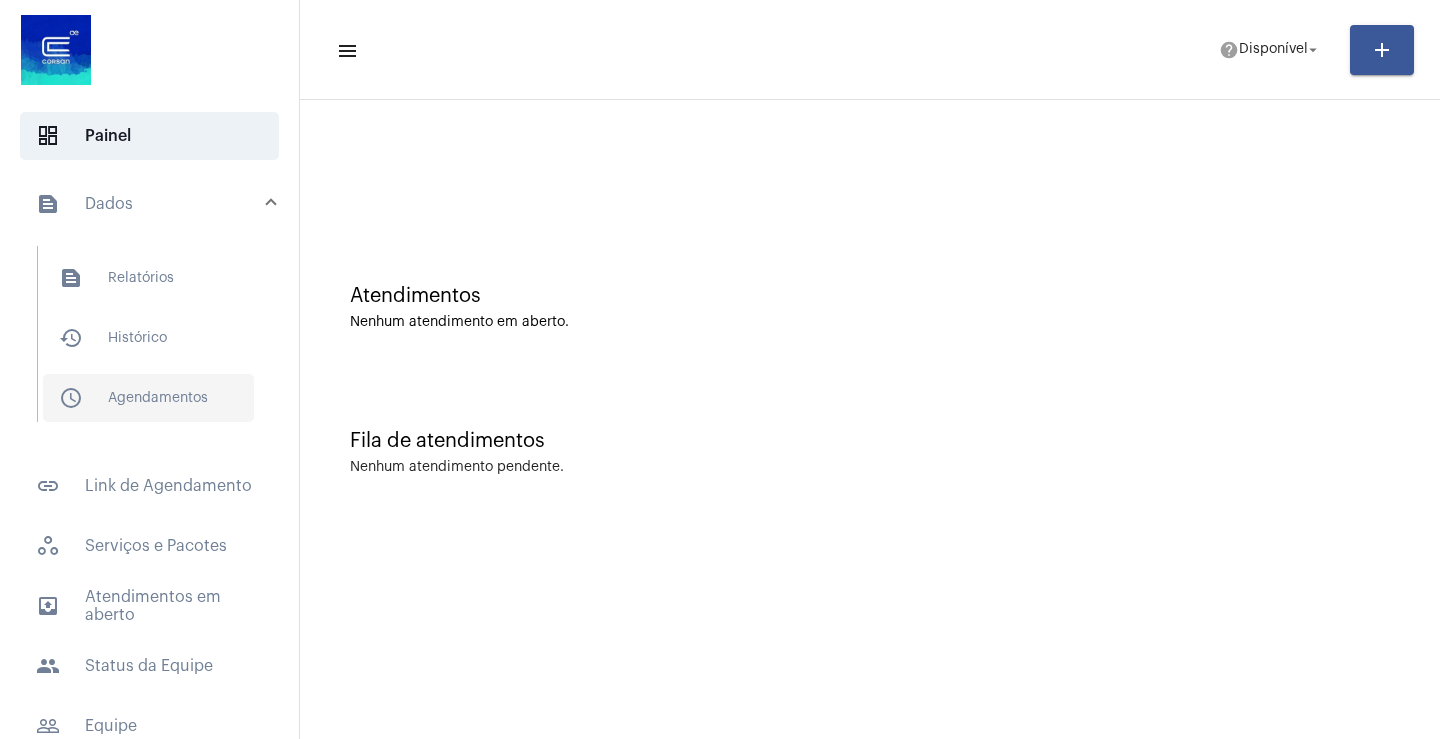 click on "schedule_outlined  Agendamentos" at bounding box center [148, 398] 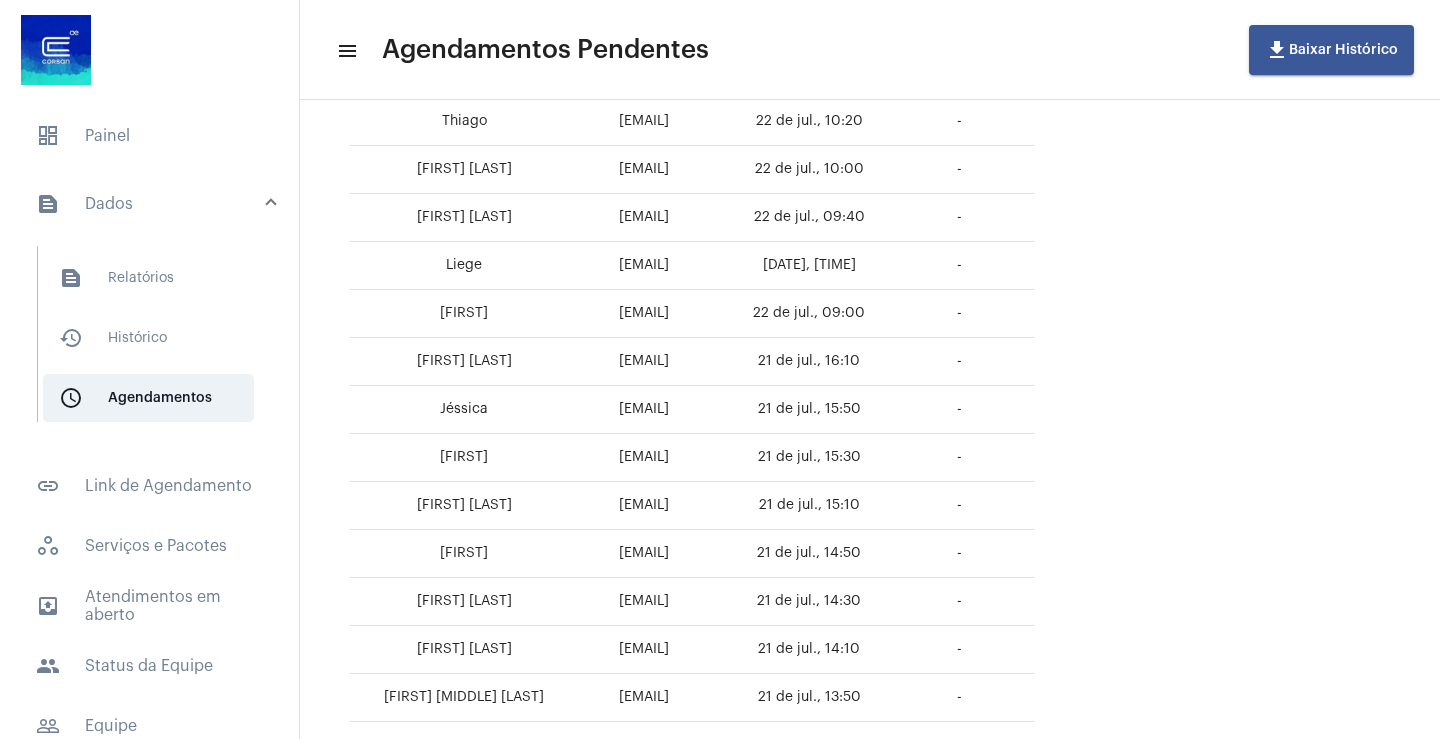 scroll, scrollTop: 732, scrollLeft: 0, axis: vertical 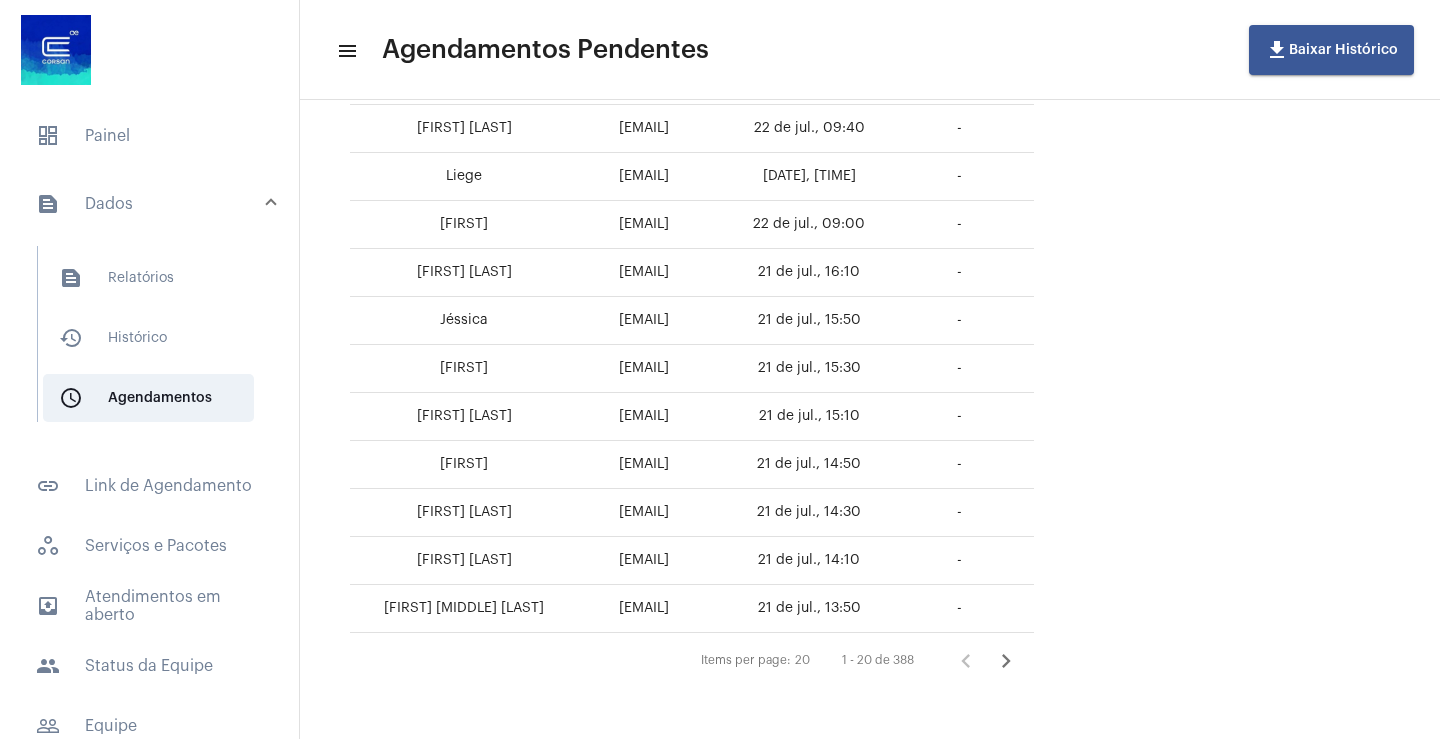 click 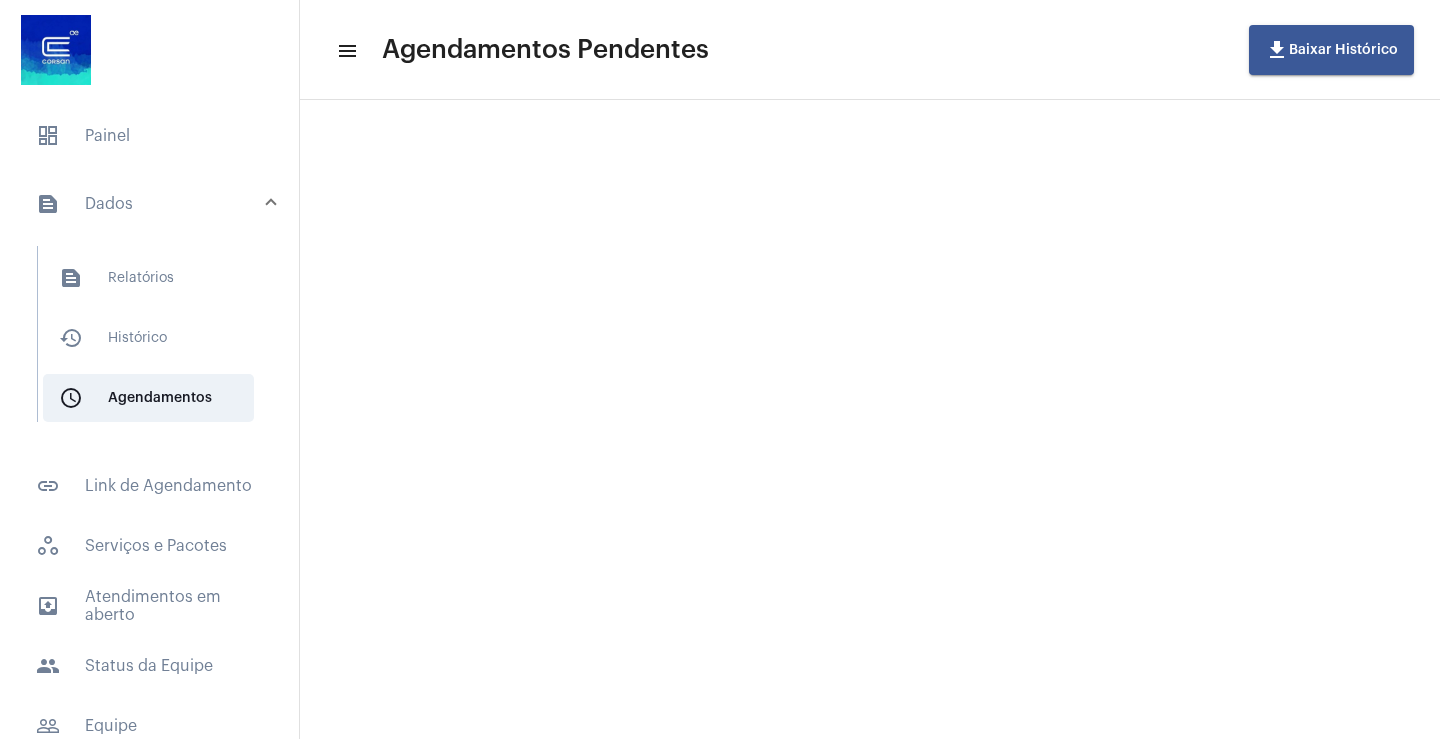 scroll, scrollTop: 0, scrollLeft: 0, axis: both 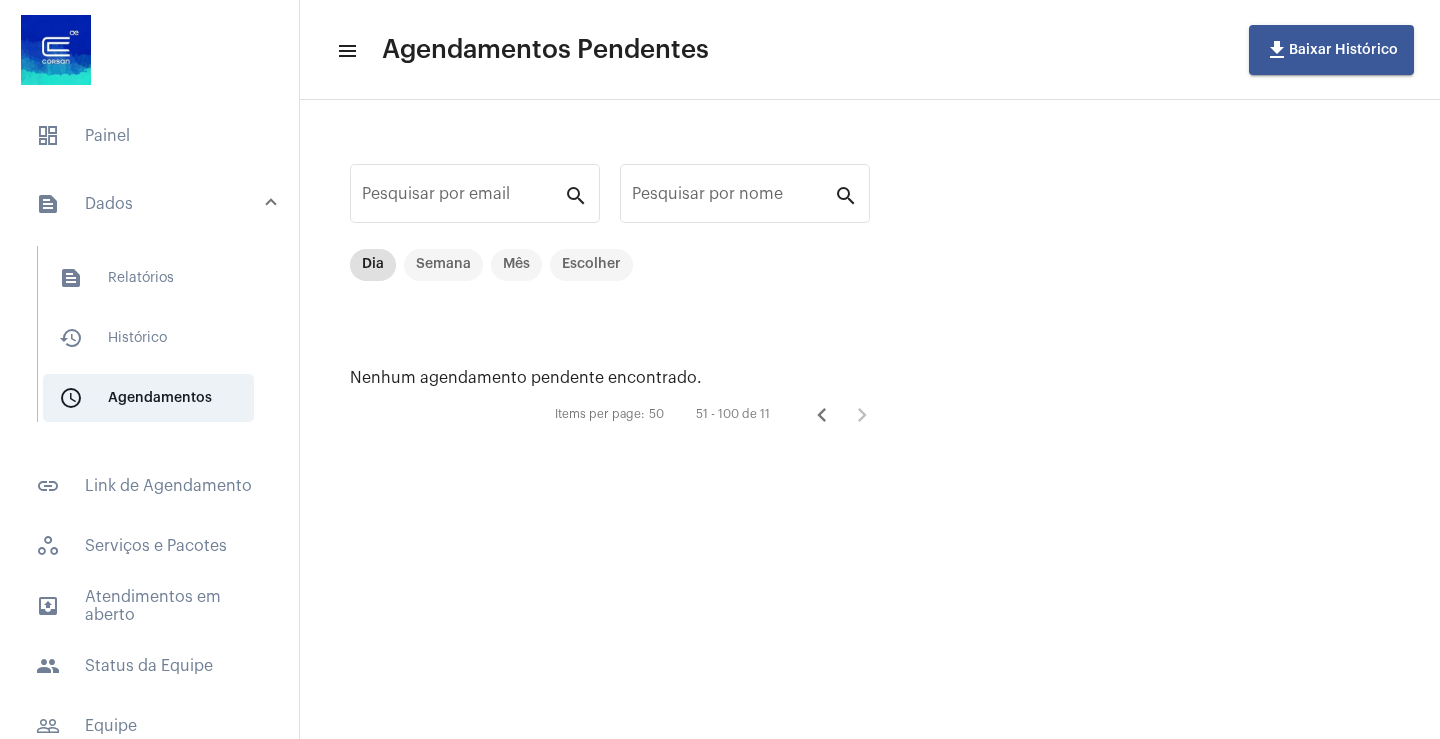 click 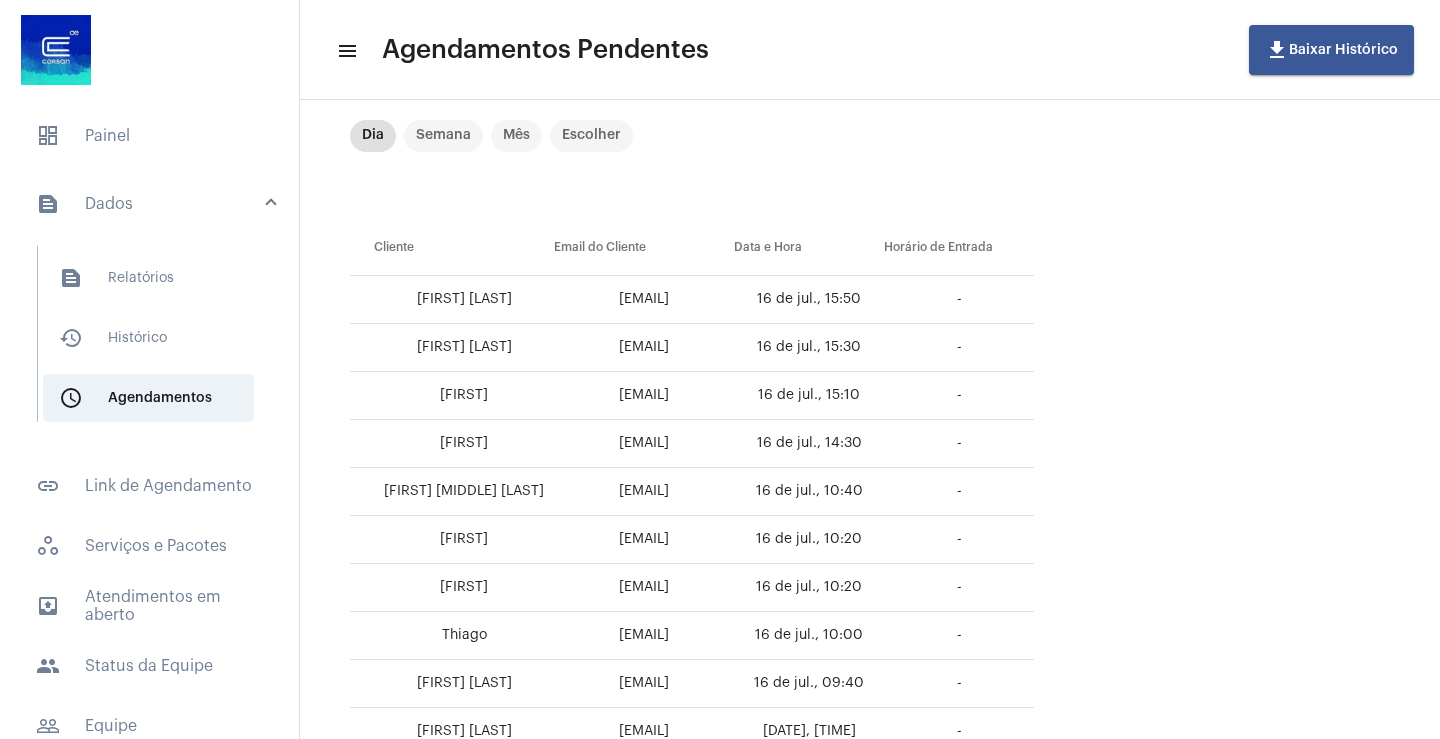 scroll, scrollTop: 0, scrollLeft: 0, axis: both 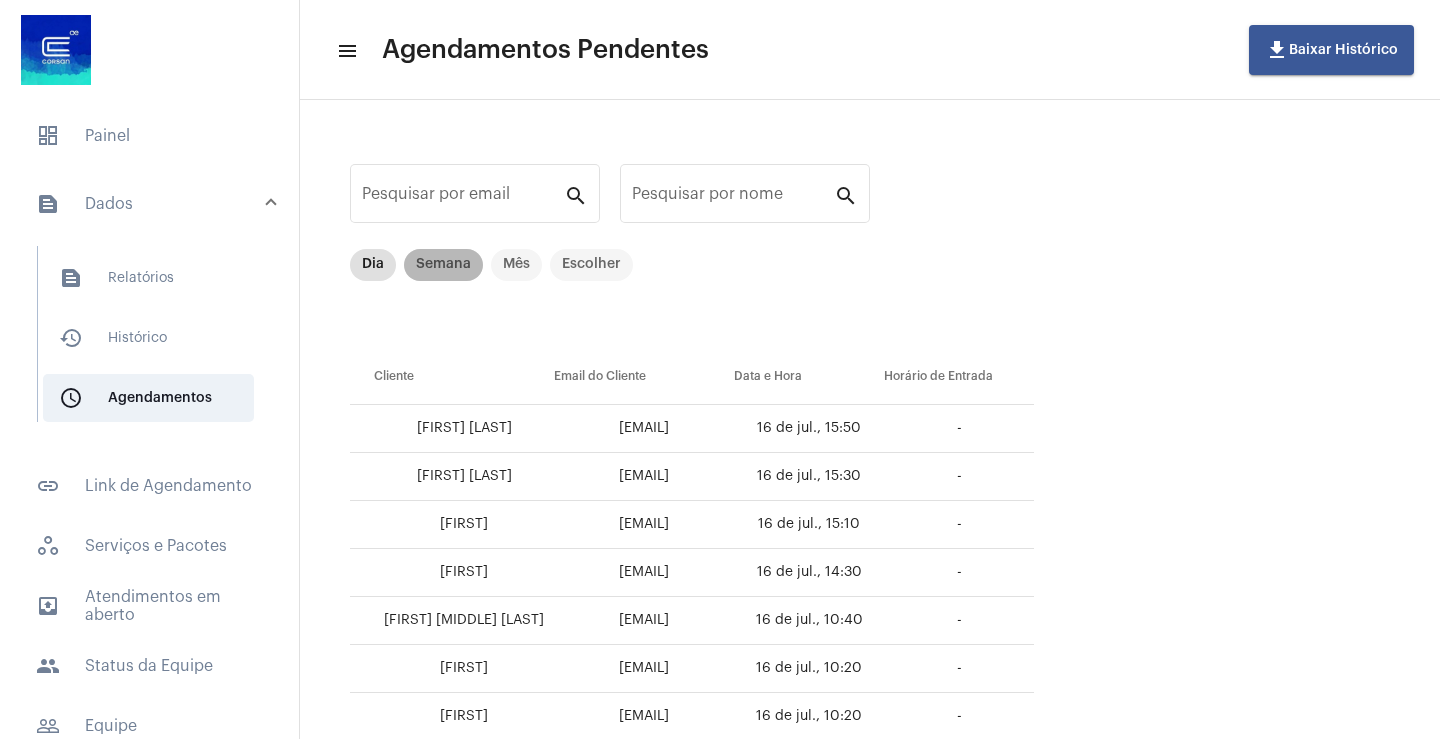click on "Semana" at bounding box center (443, 265) 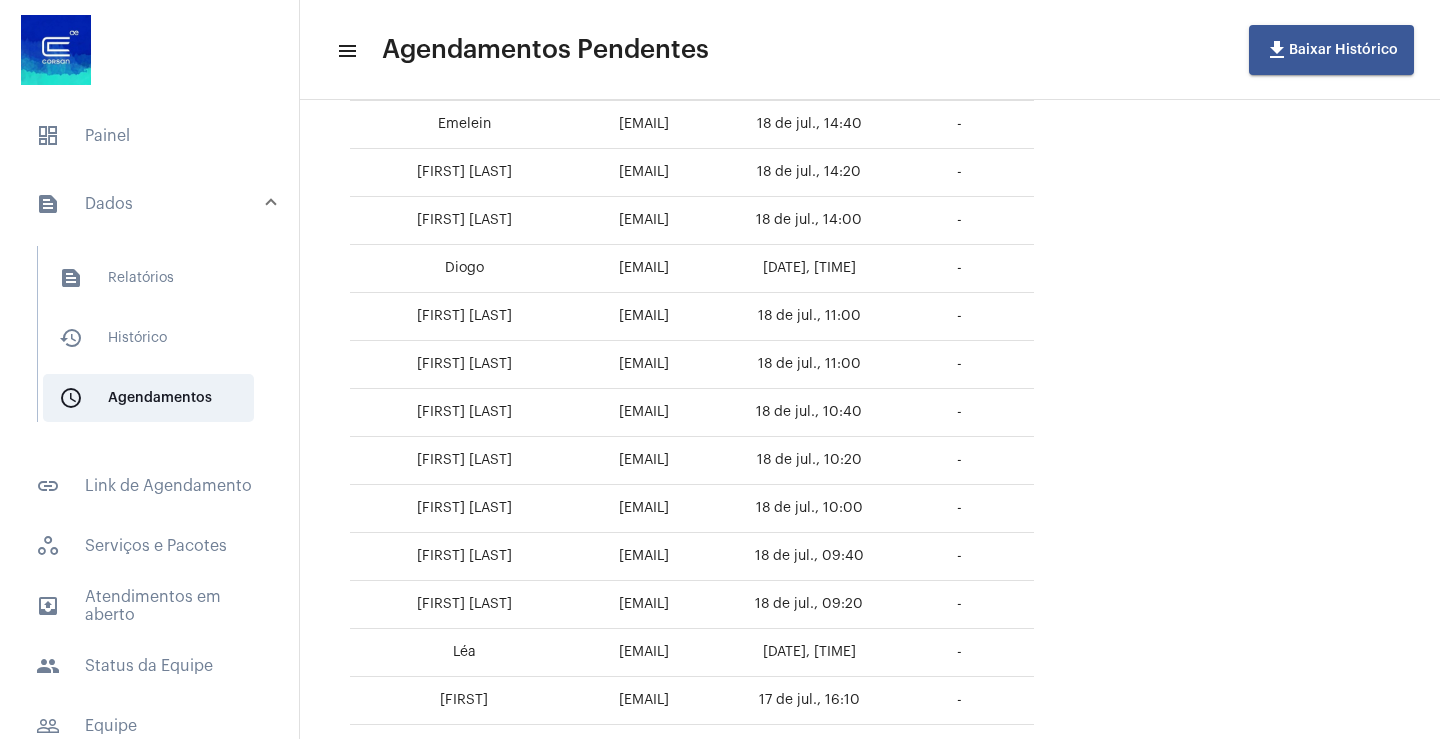scroll, scrollTop: 732, scrollLeft: 0, axis: vertical 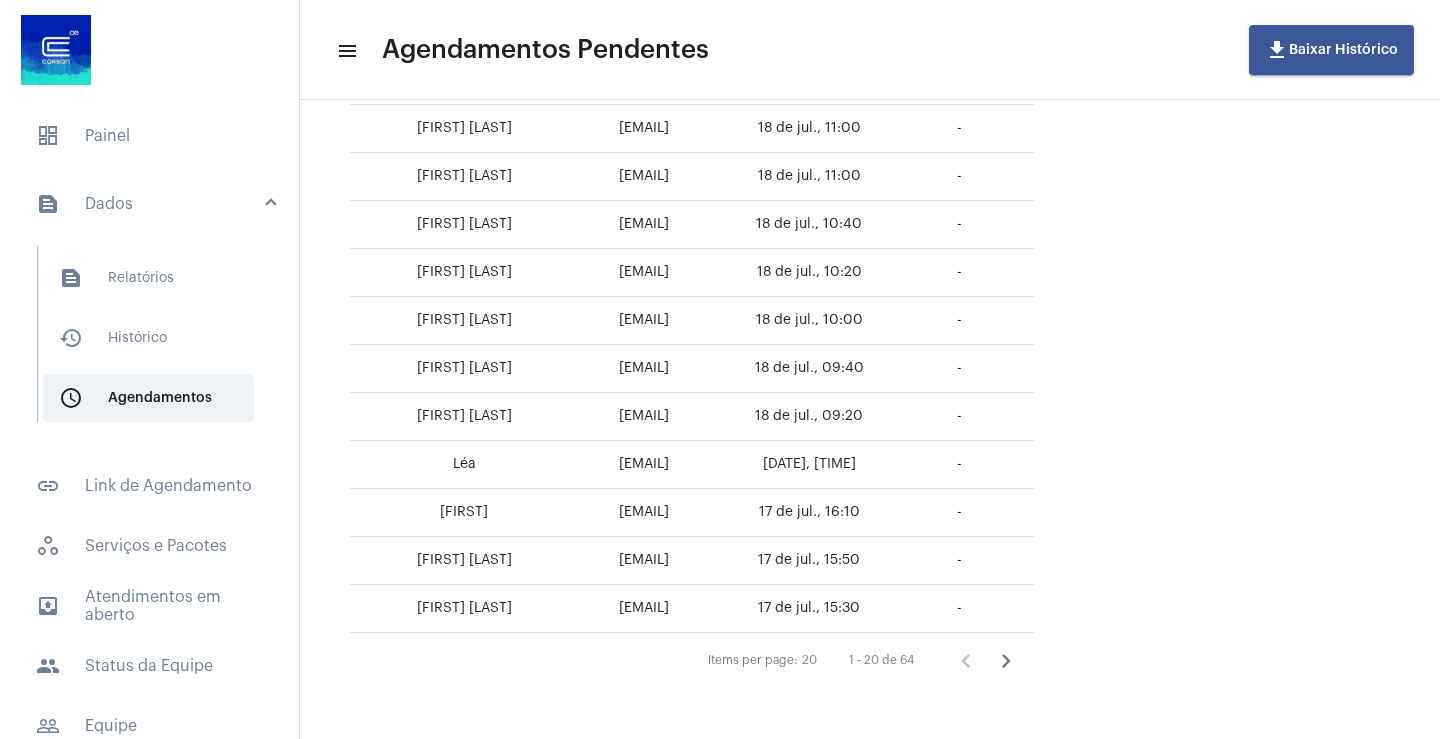 drag, startPoint x: 830, startPoint y: 504, endPoint x: 954, endPoint y: 611, distance: 163.78339 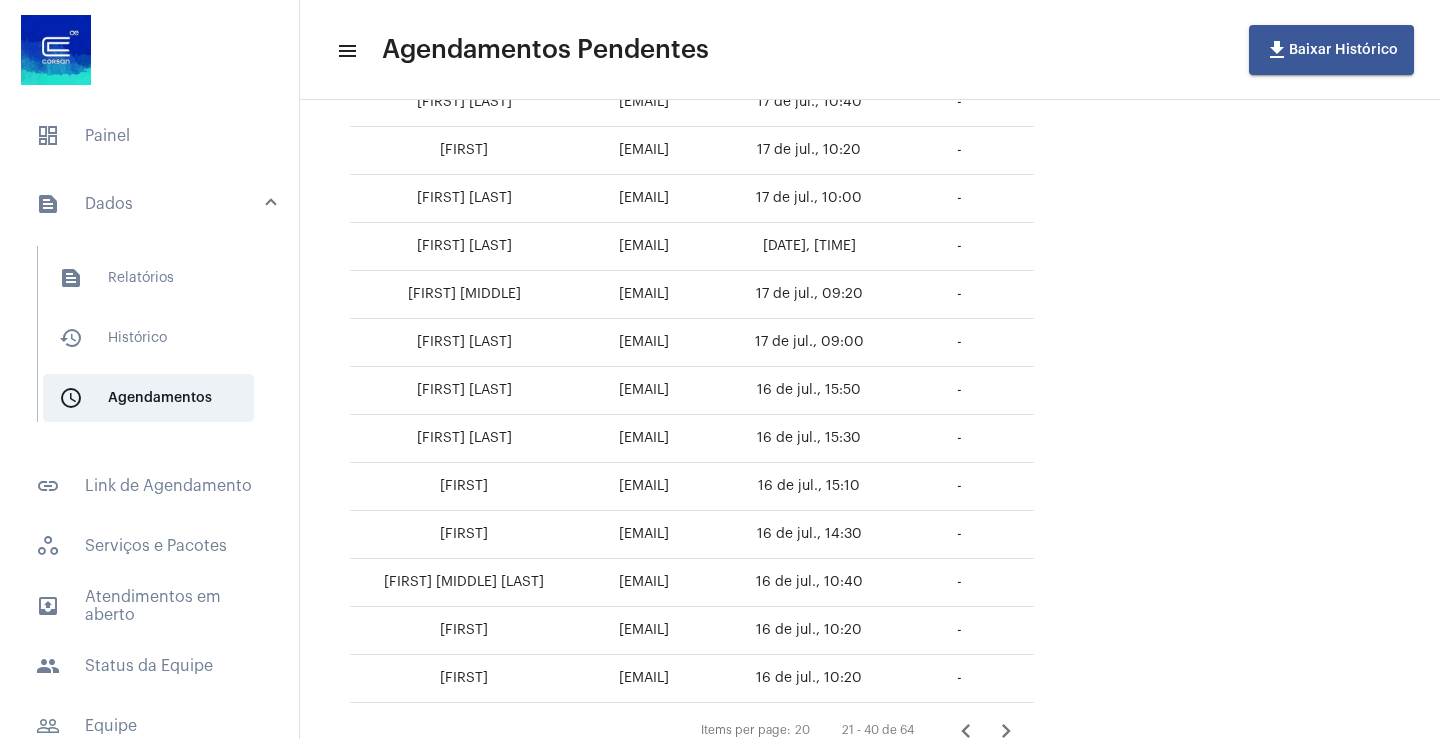 scroll, scrollTop: 632, scrollLeft: 0, axis: vertical 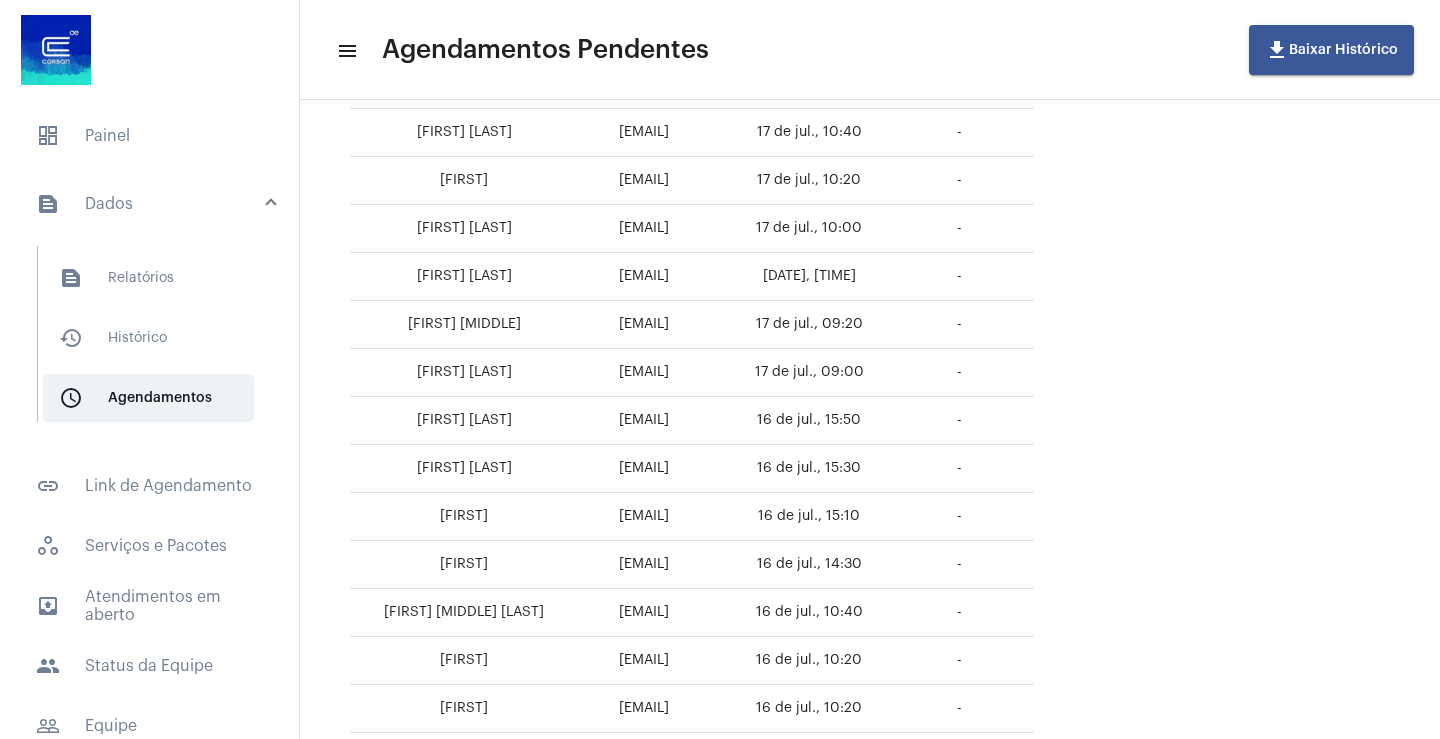 drag, startPoint x: 824, startPoint y: 363, endPoint x: 977, endPoint y: 372, distance: 153.26448 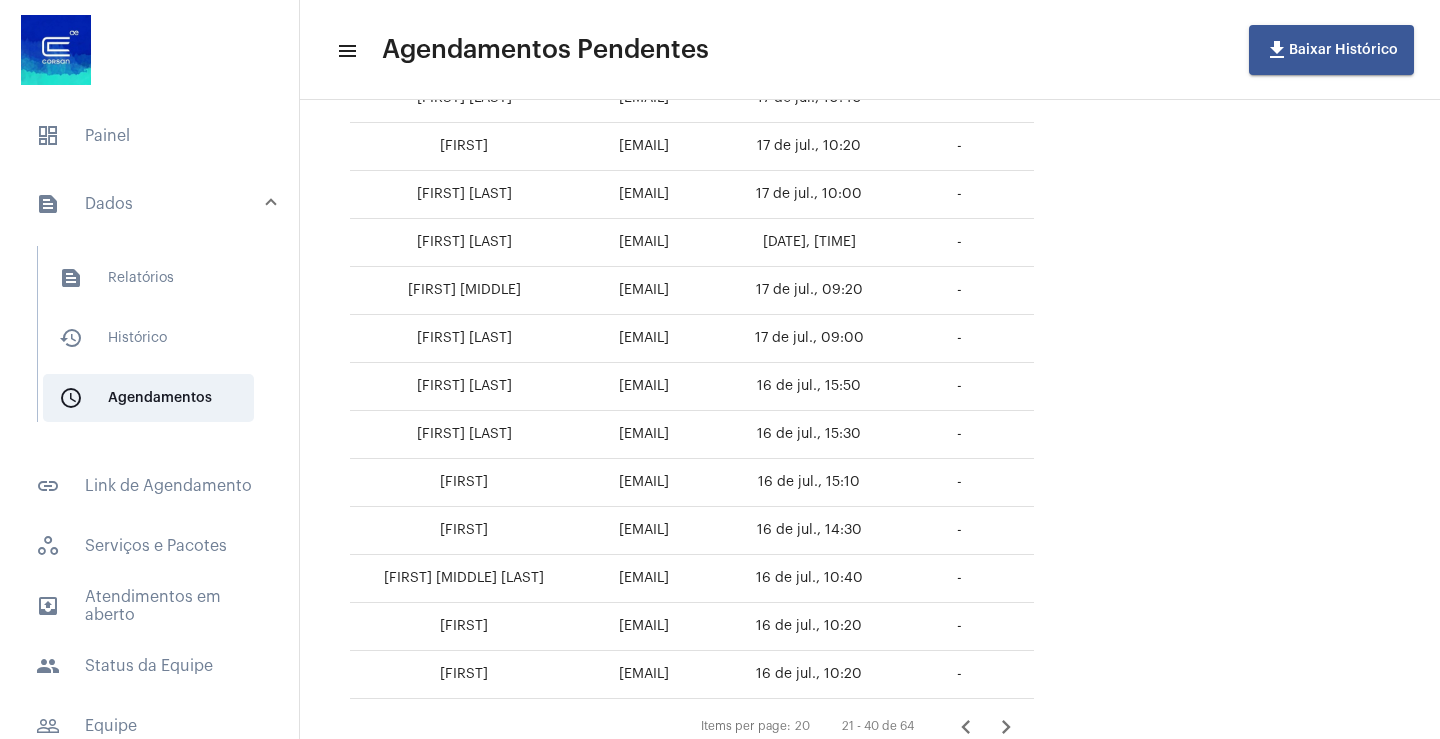 scroll, scrollTop: 732, scrollLeft: 0, axis: vertical 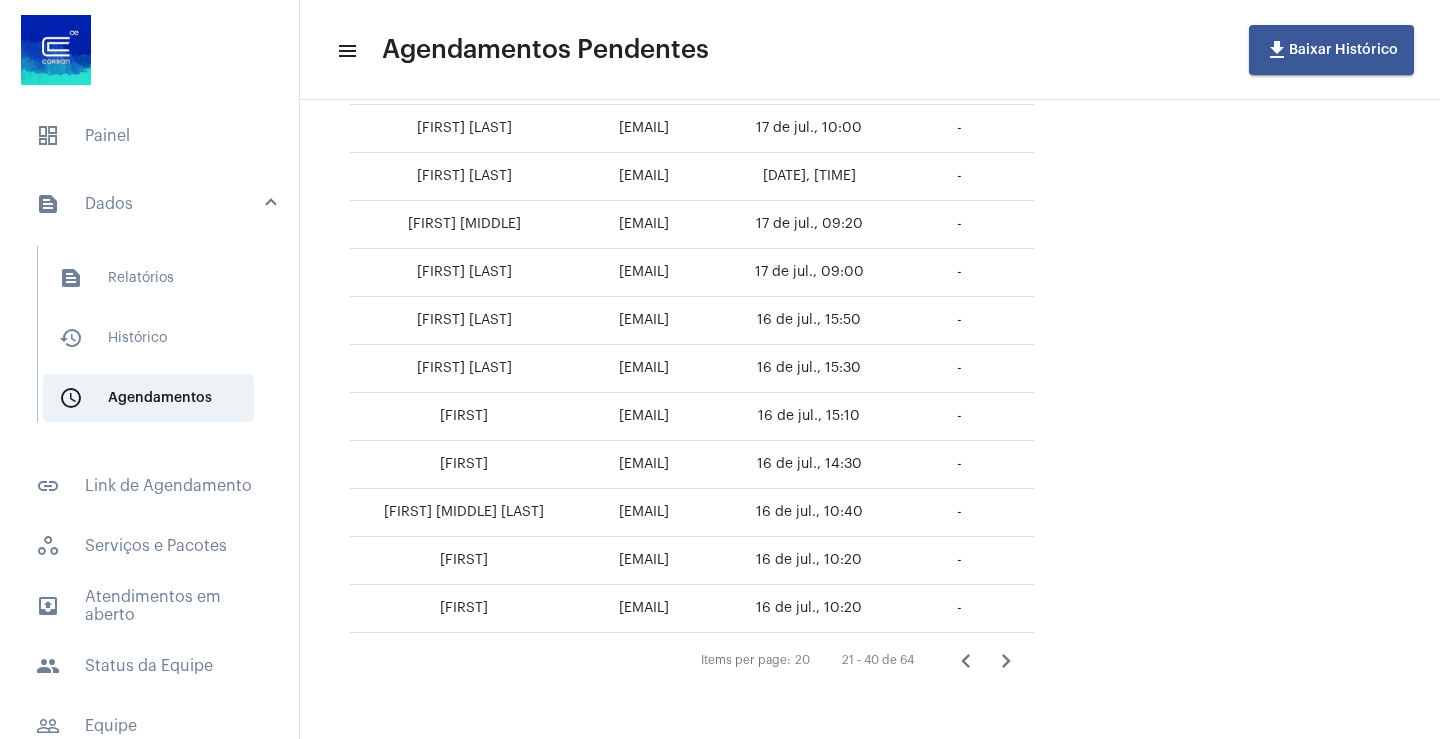 click 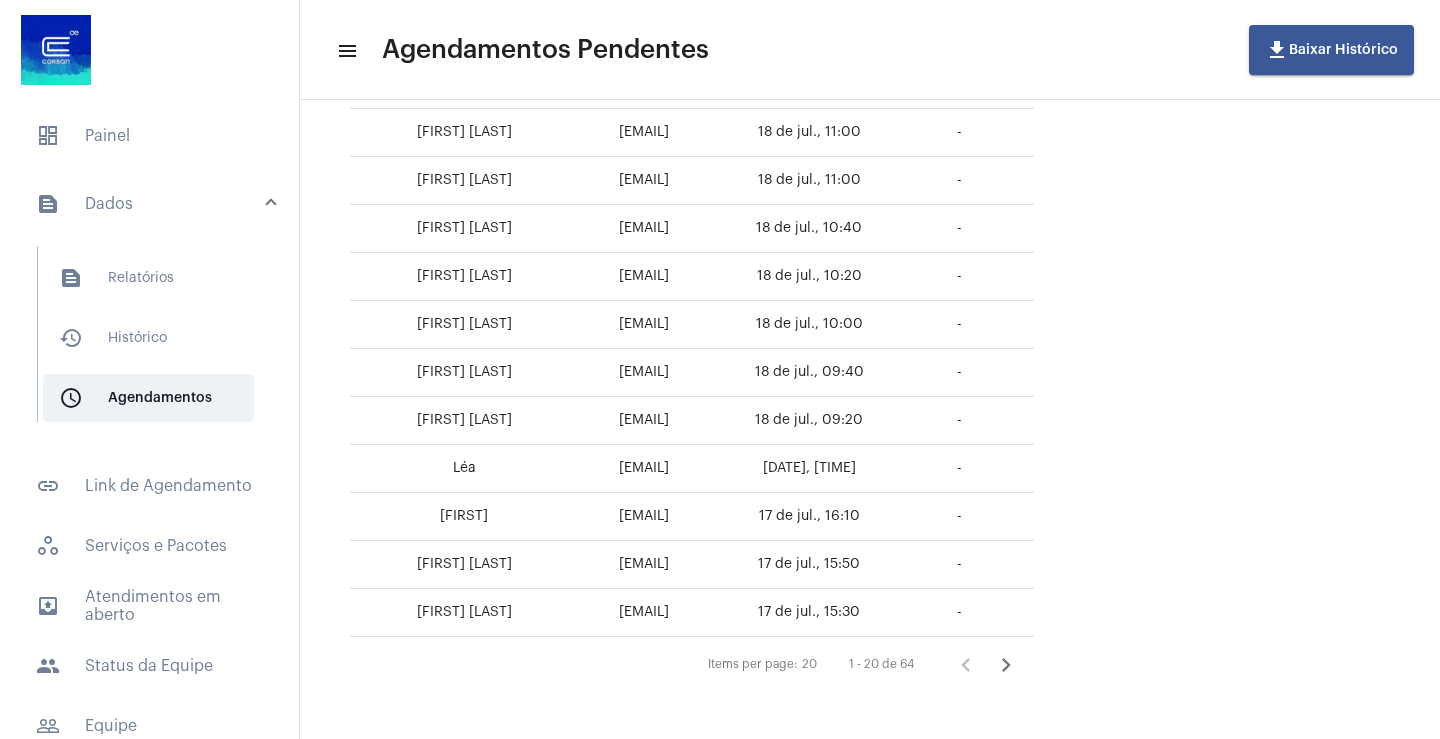 scroll, scrollTop: 732, scrollLeft: 0, axis: vertical 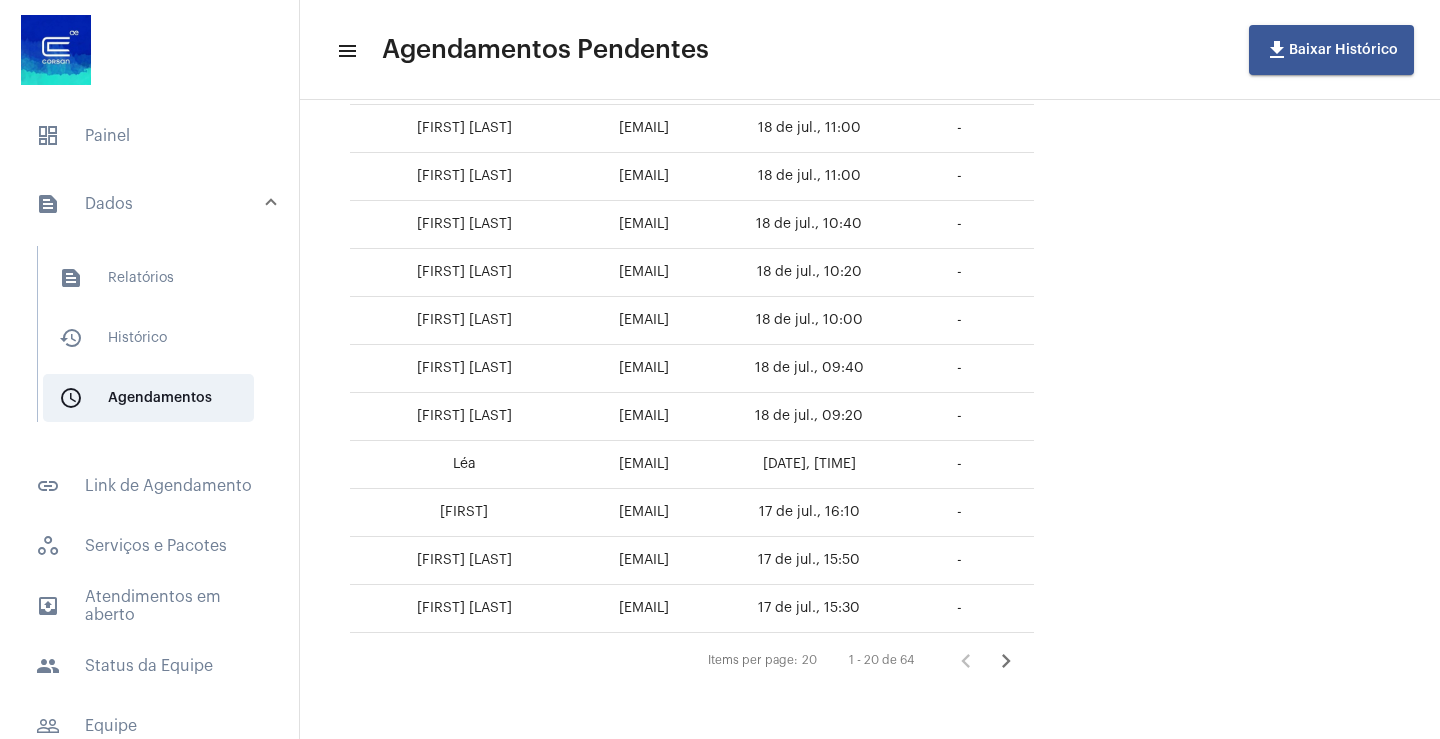 drag, startPoint x: 821, startPoint y: 510, endPoint x: 931, endPoint y: 513, distance: 110.0409 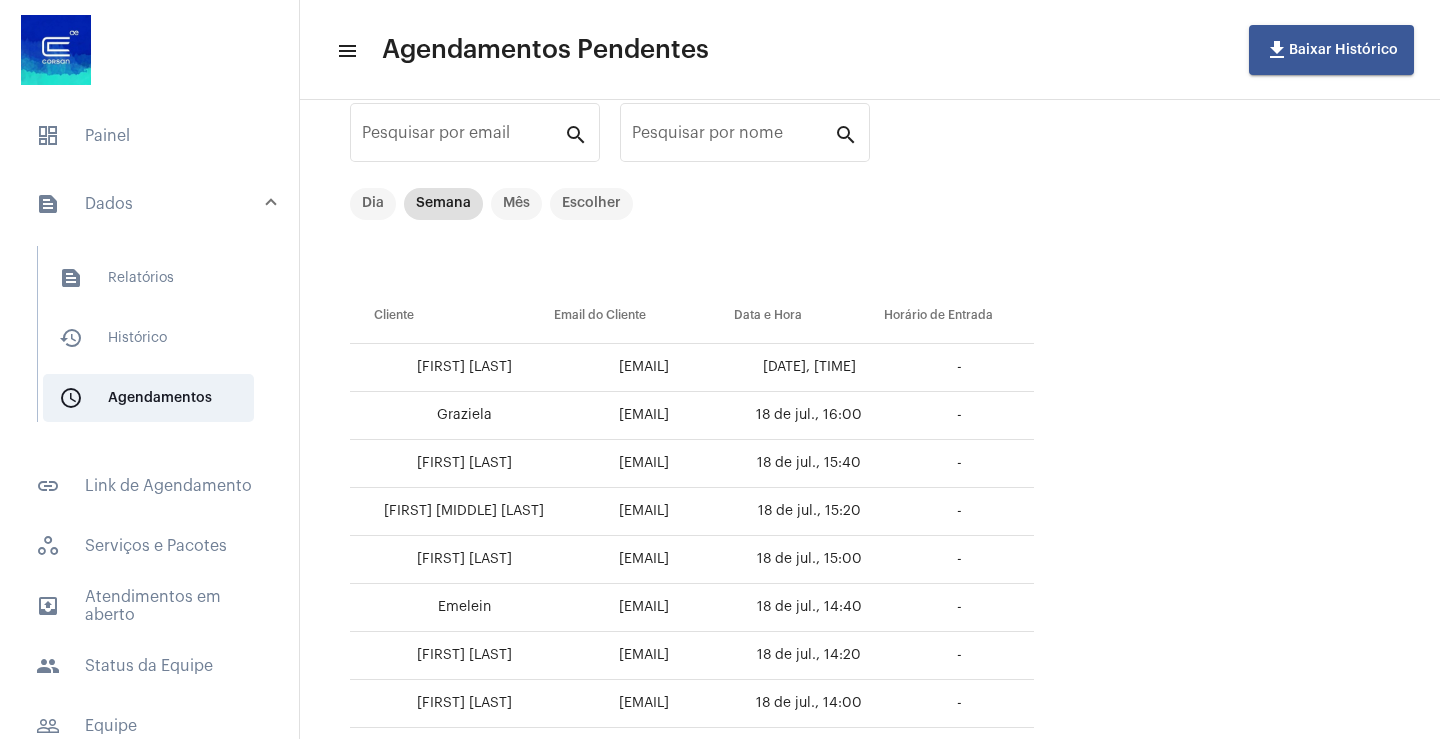 scroll, scrollTop: 0, scrollLeft: 0, axis: both 